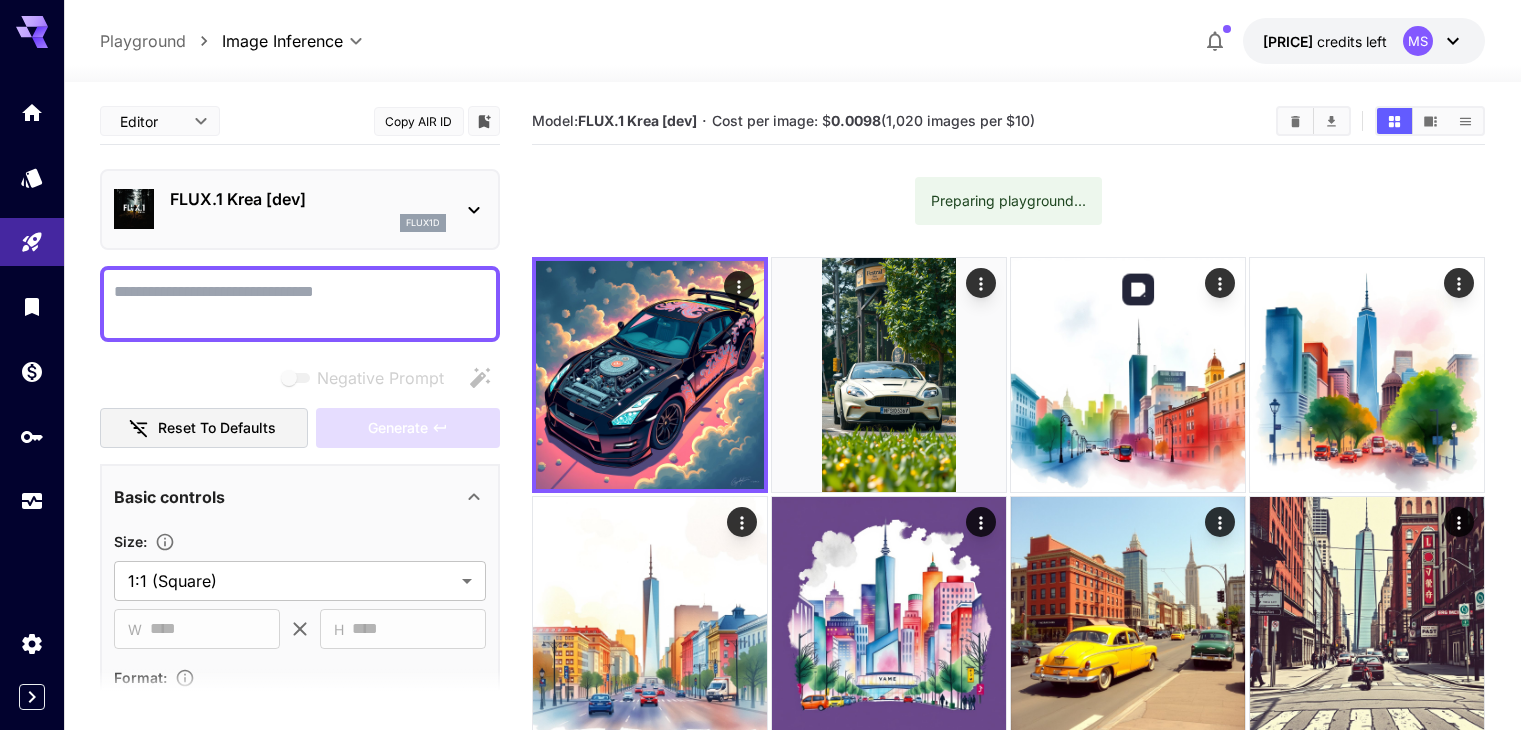 scroll, scrollTop: 0, scrollLeft: 0, axis: both 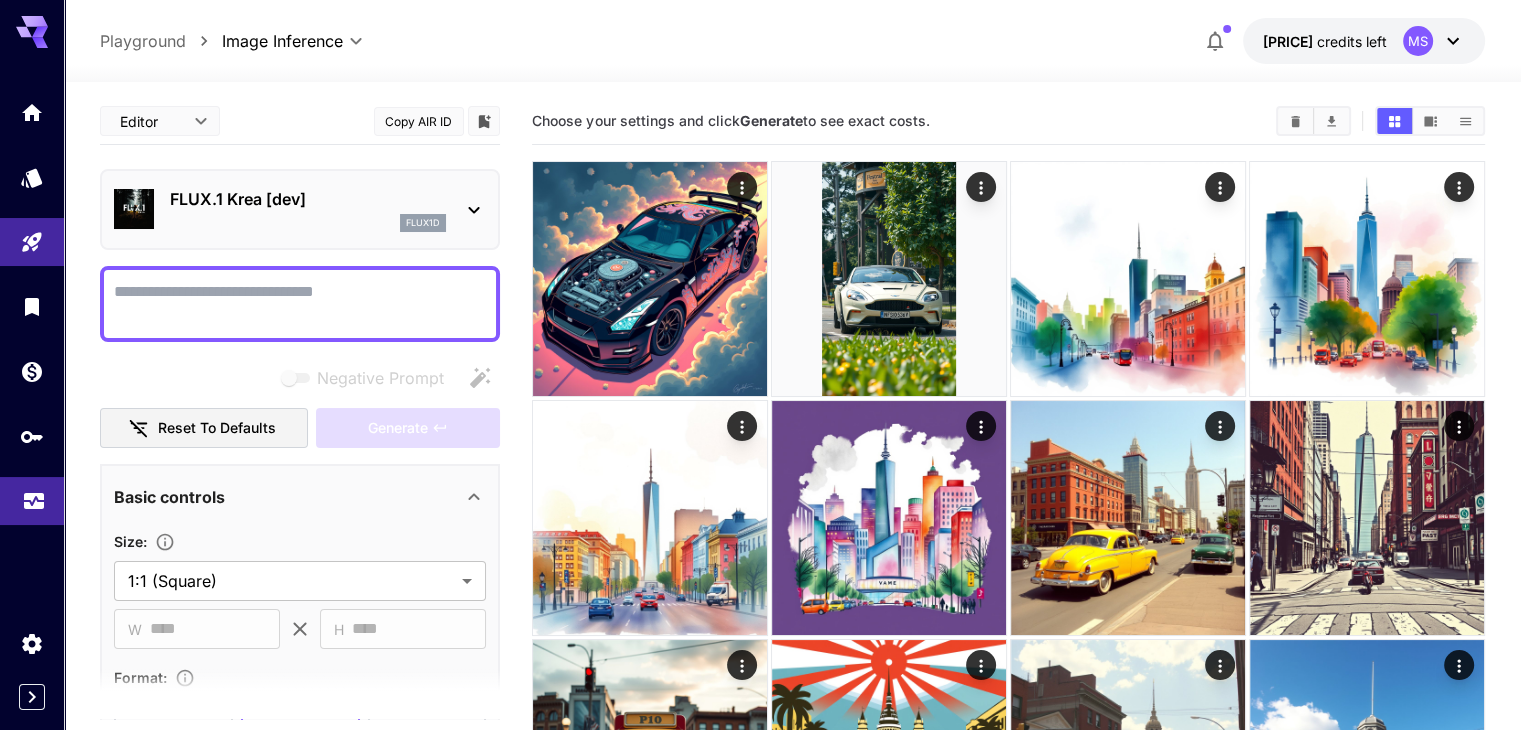 click 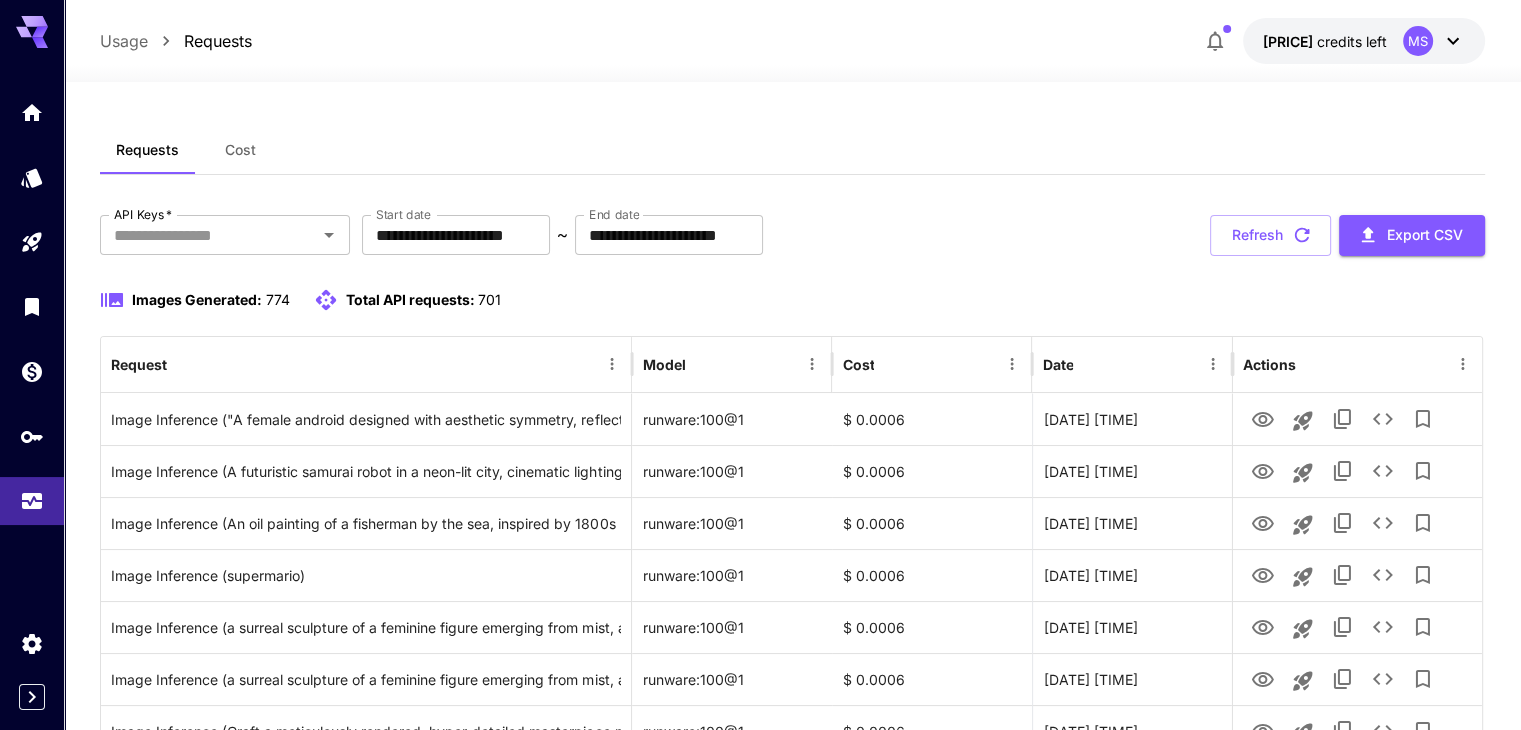 click on "701" at bounding box center (489, 299) 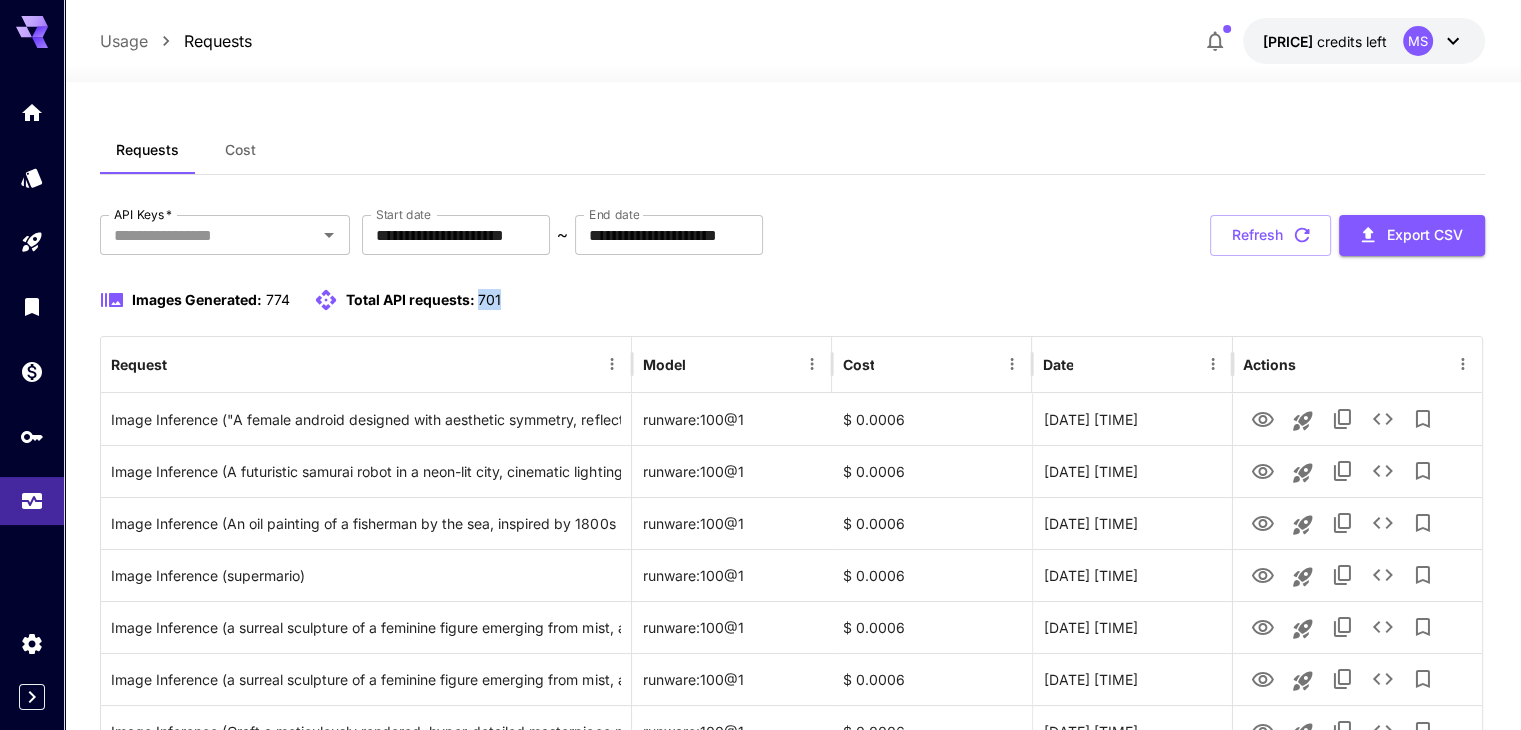 click on "701" at bounding box center (489, 299) 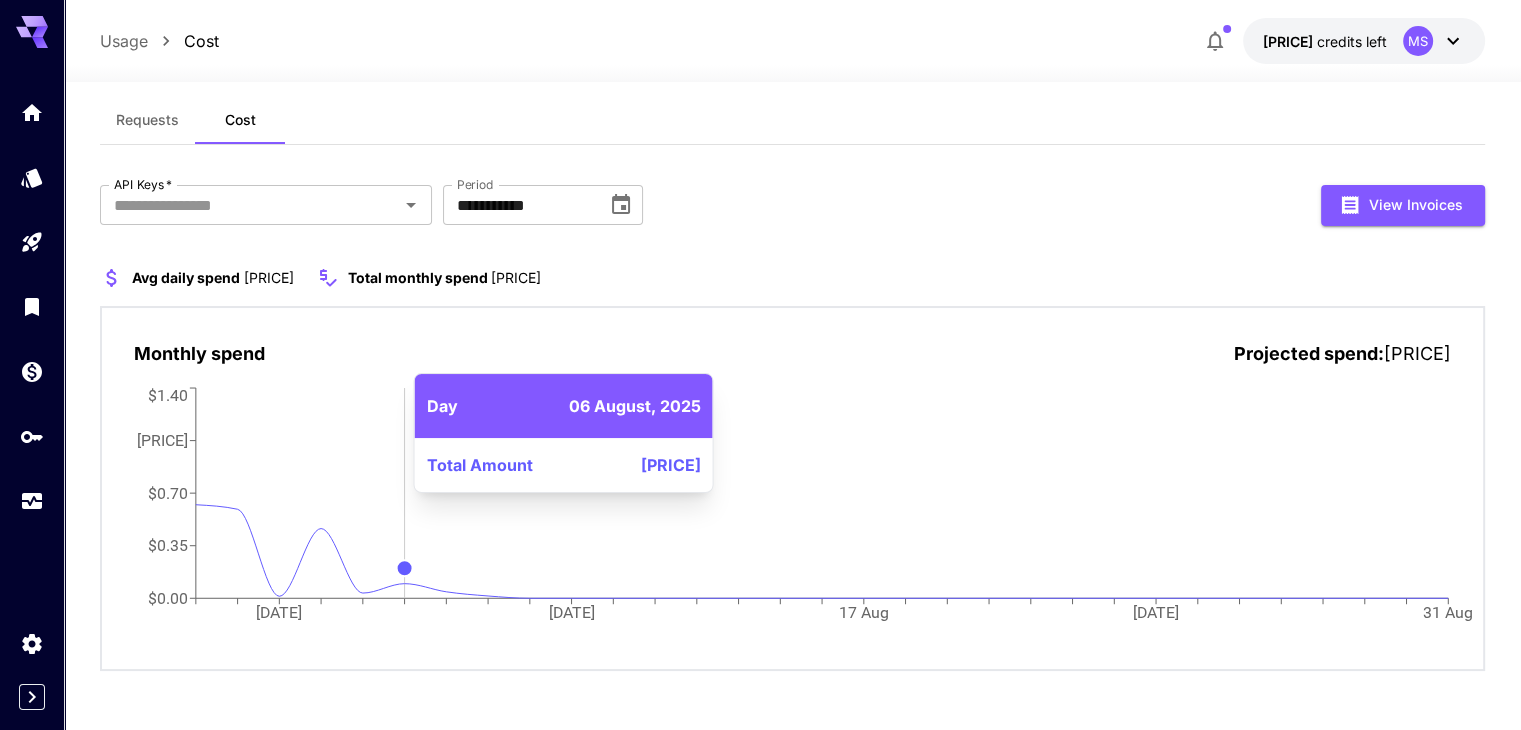 scroll, scrollTop: 29, scrollLeft: 0, axis: vertical 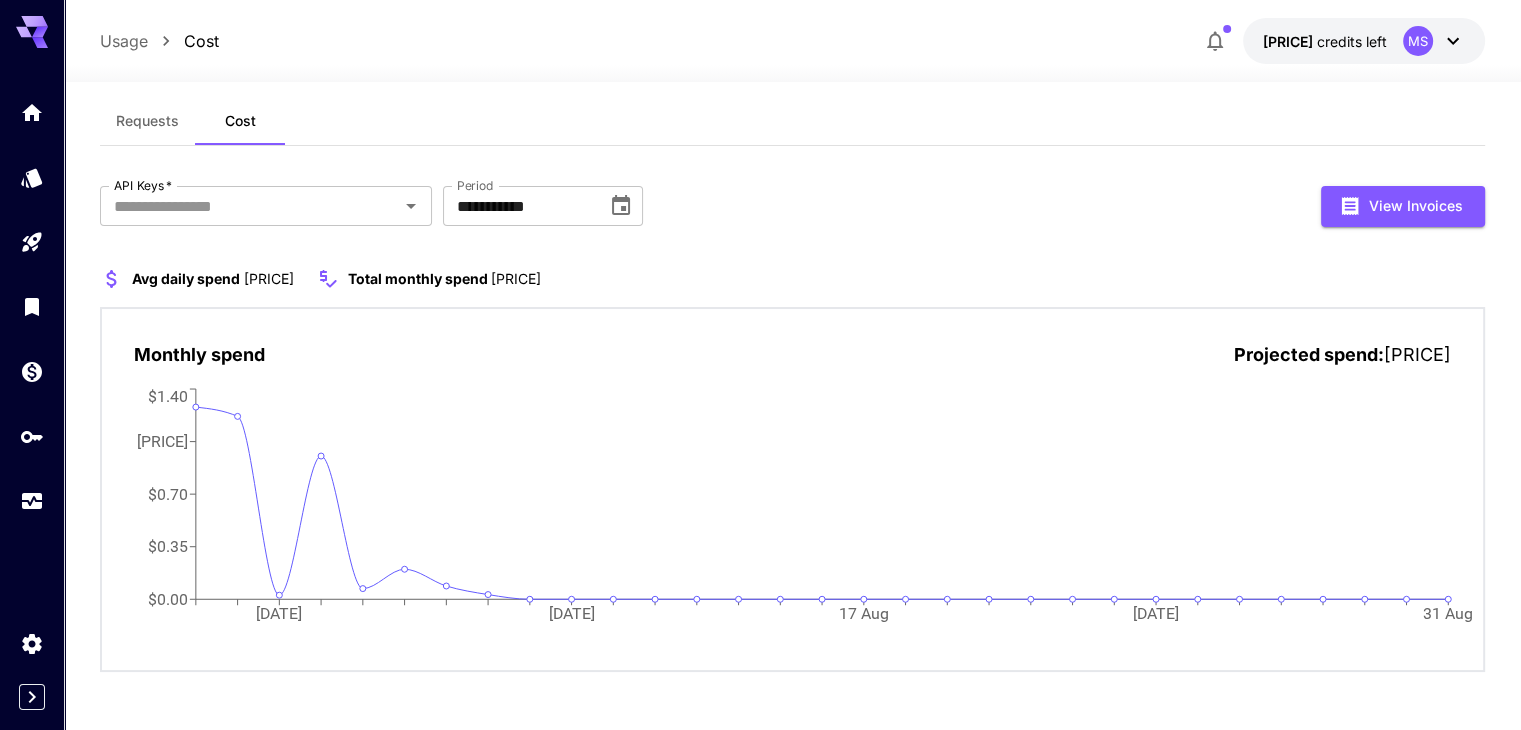 click on "**********" at bounding box center (792, 392) 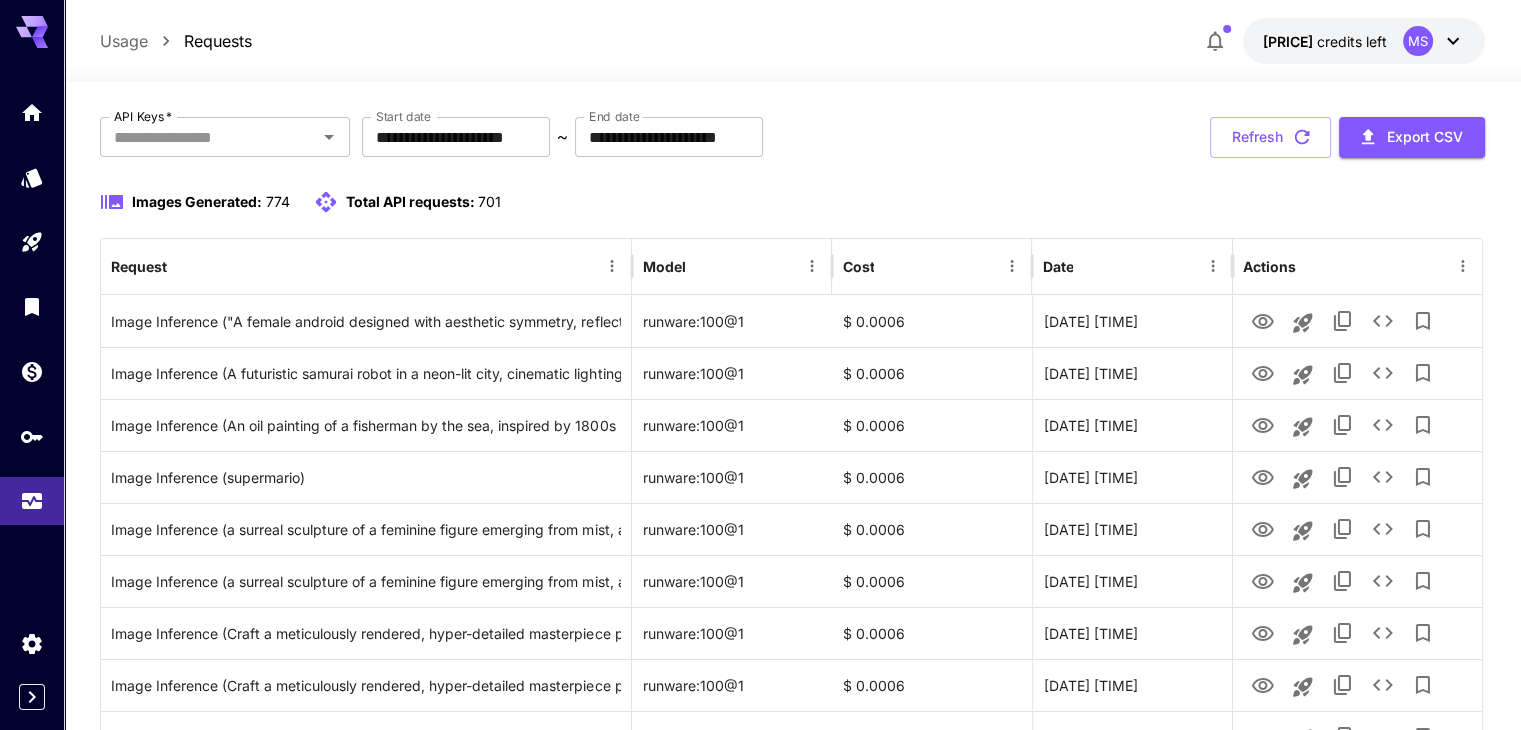 scroll, scrollTop: 0, scrollLeft: 0, axis: both 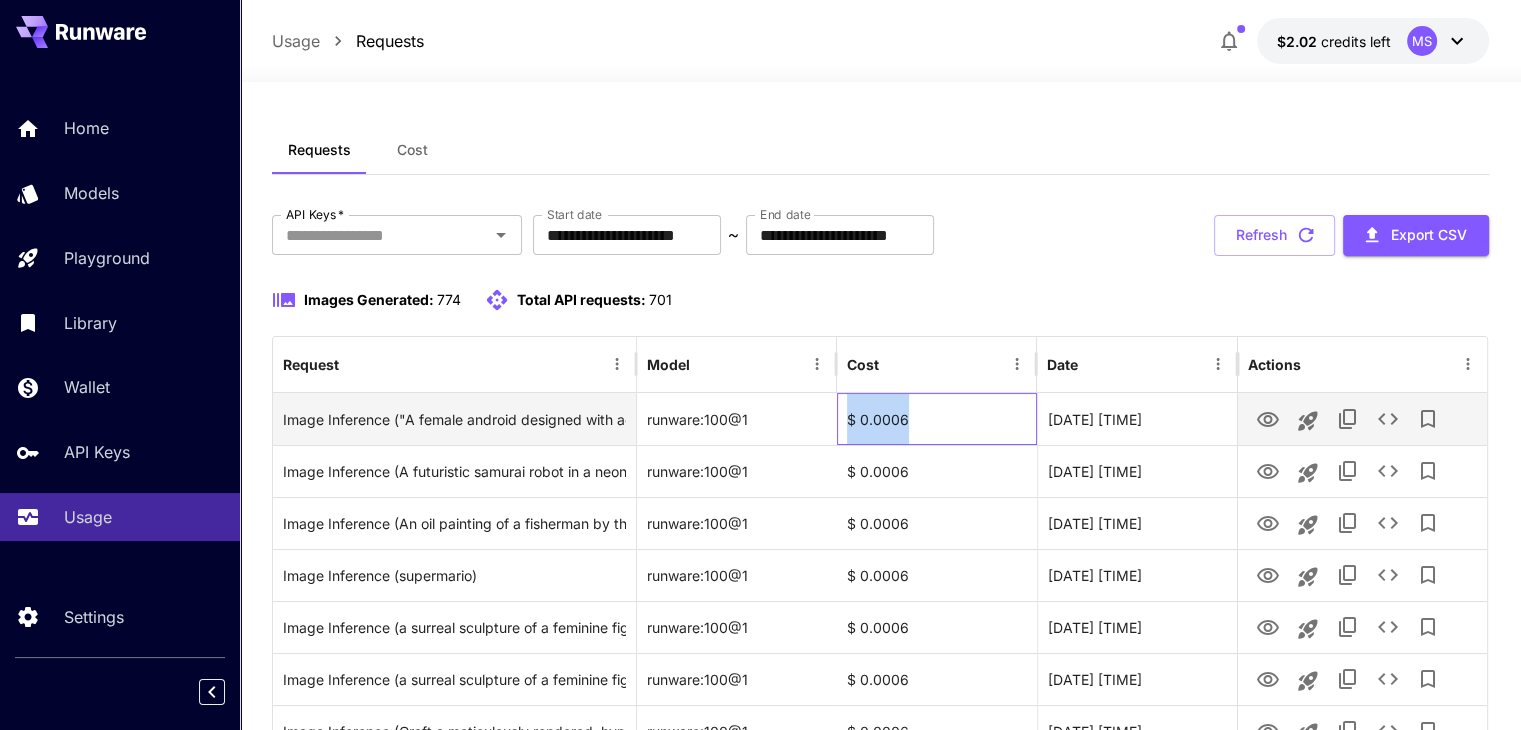drag, startPoint x: 840, startPoint y: 417, endPoint x: 953, endPoint y: 421, distance: 113.07078 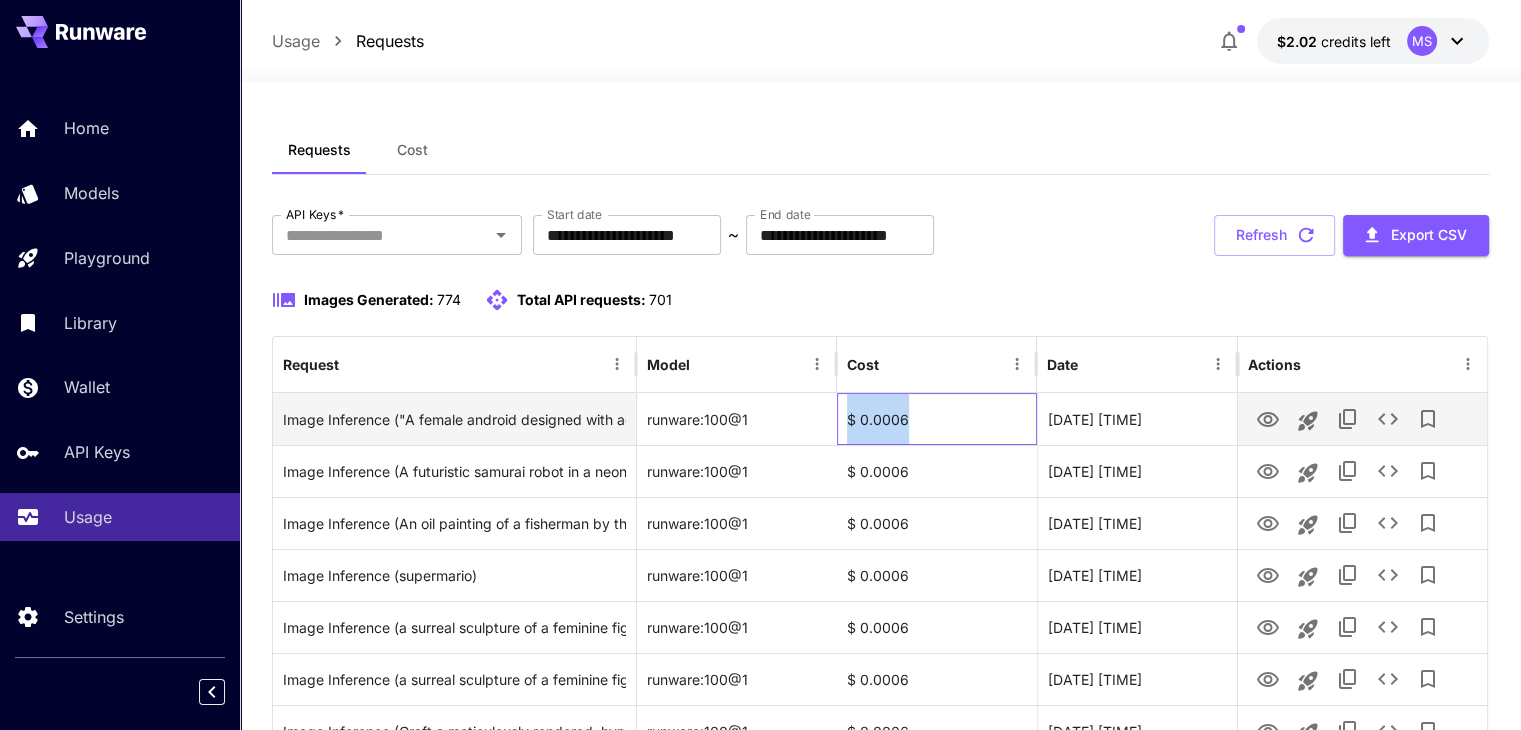 copy on "$ 0.0006" 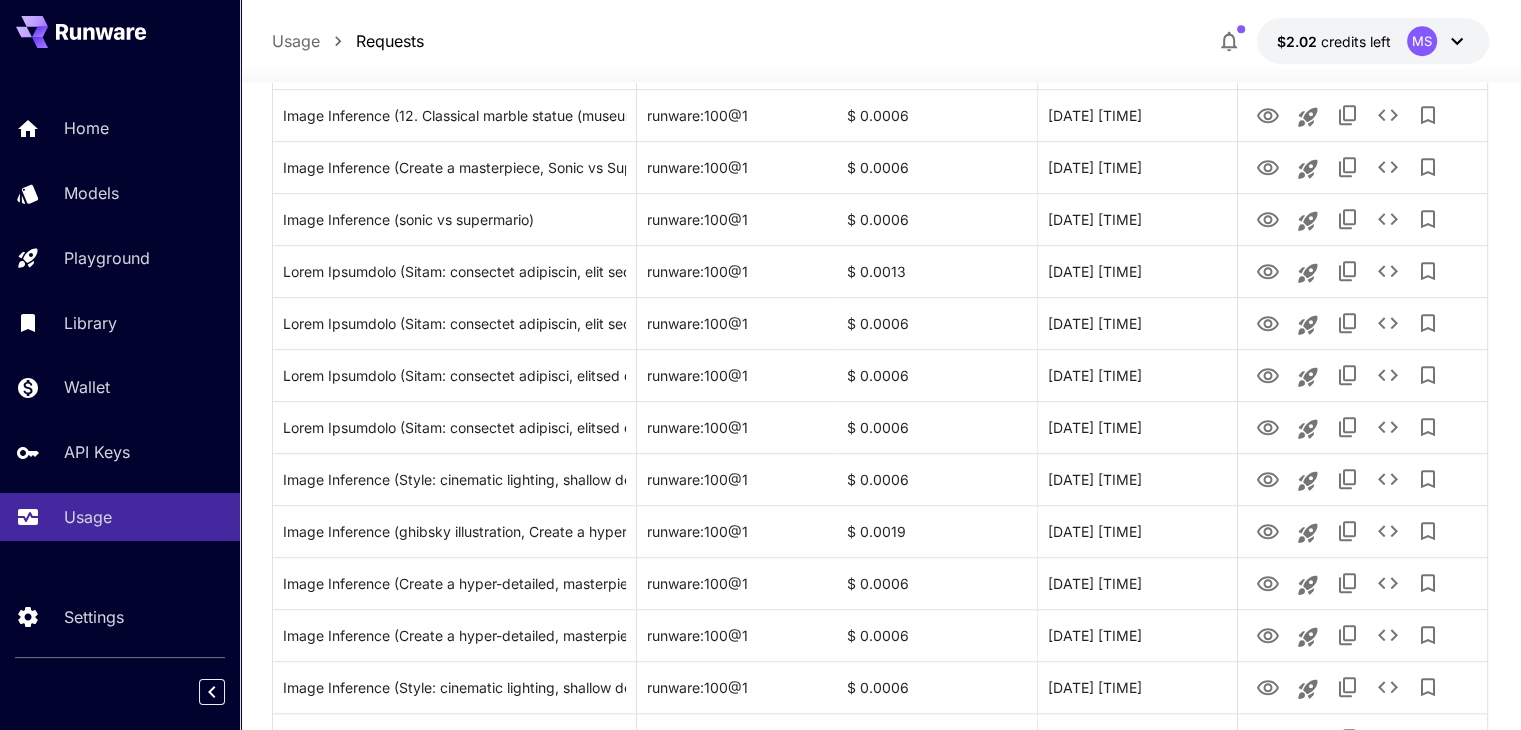 scroll, scrollTop: 1467, scrollLeft: 0, axis: vertical 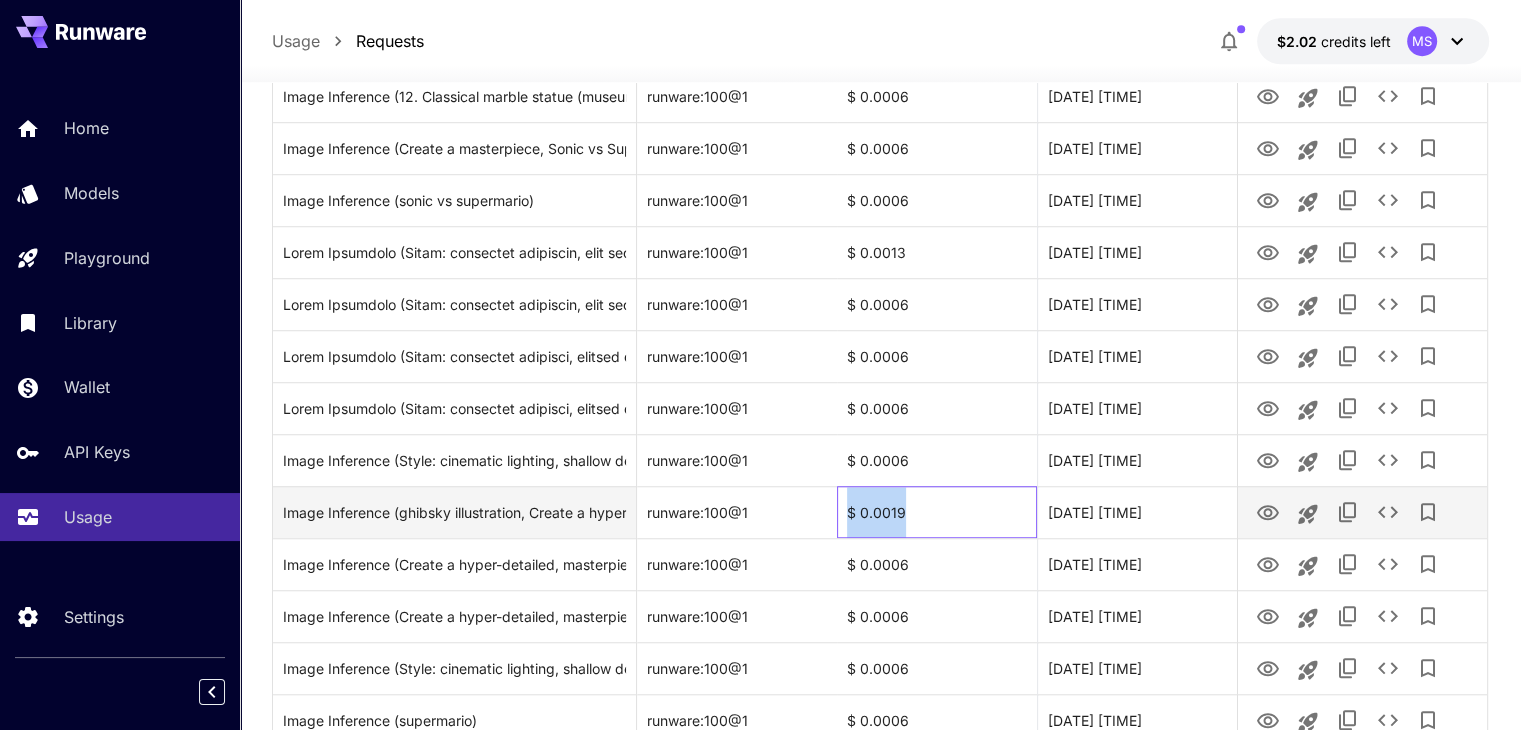 drag, startPoint x: 878, startPoint y: 509, endPoint x: 846, endPoint y: 507, distance: 32.06244 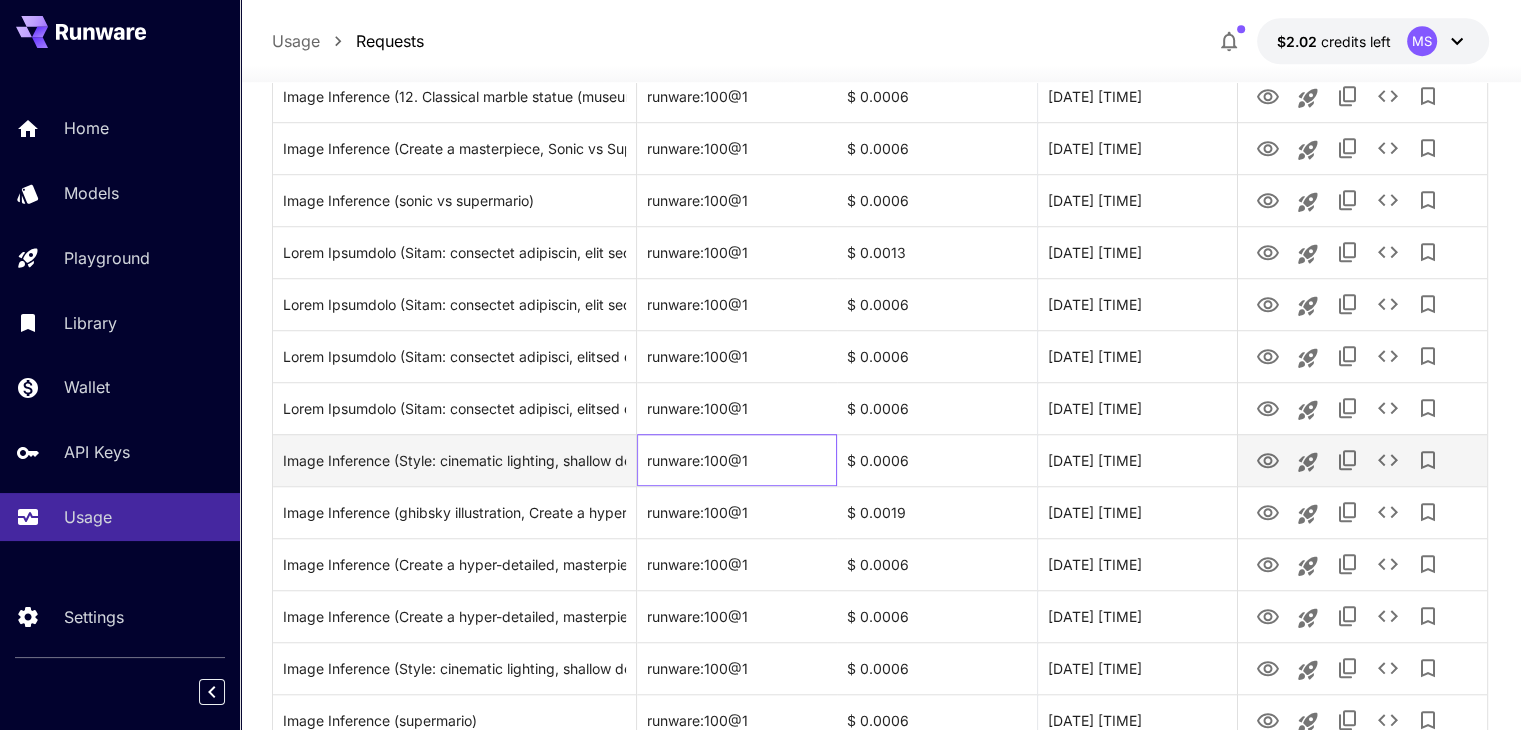 click on "runware:100@1" at bounding box center [737, 460] 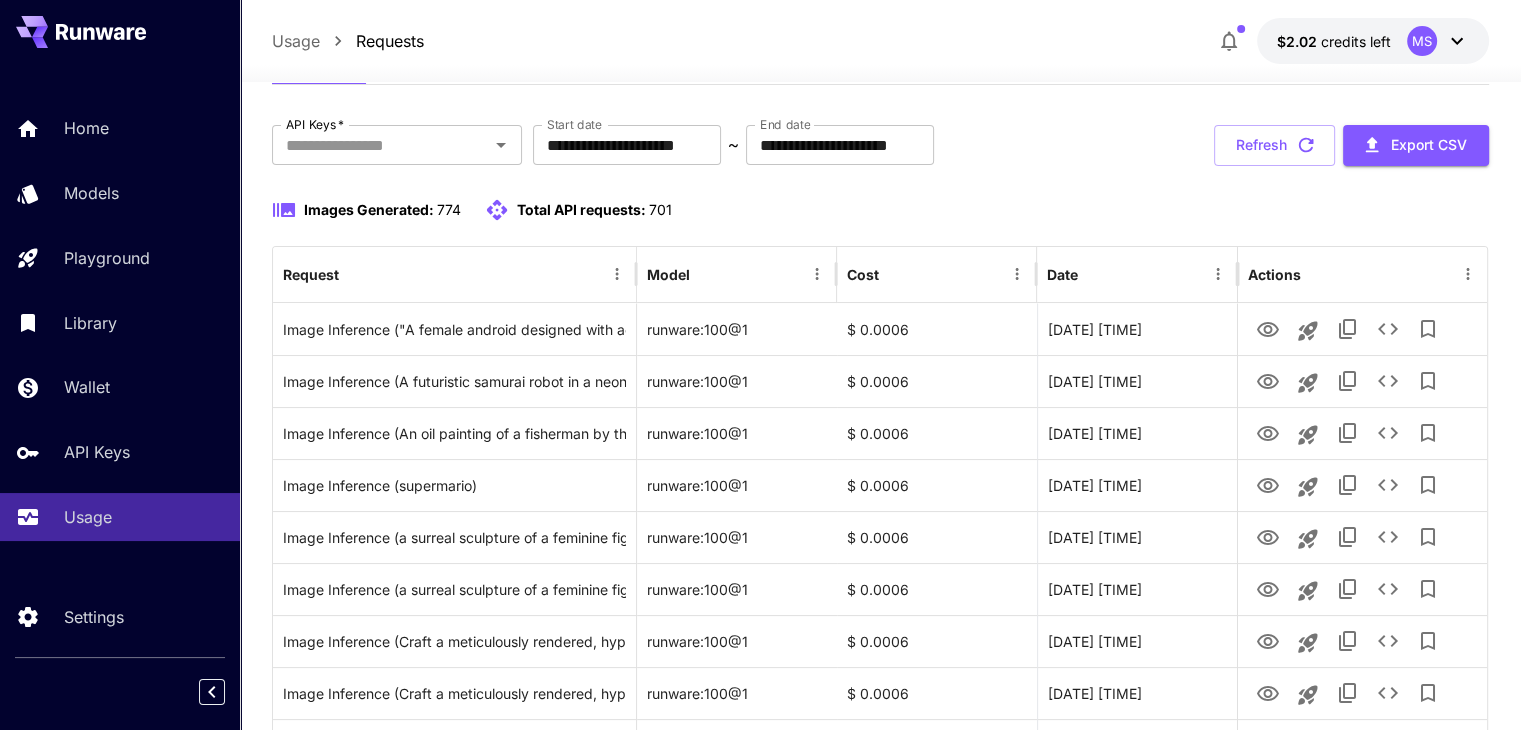 scroll, scrollTop: 0, scrollLeft: 0, axis: both 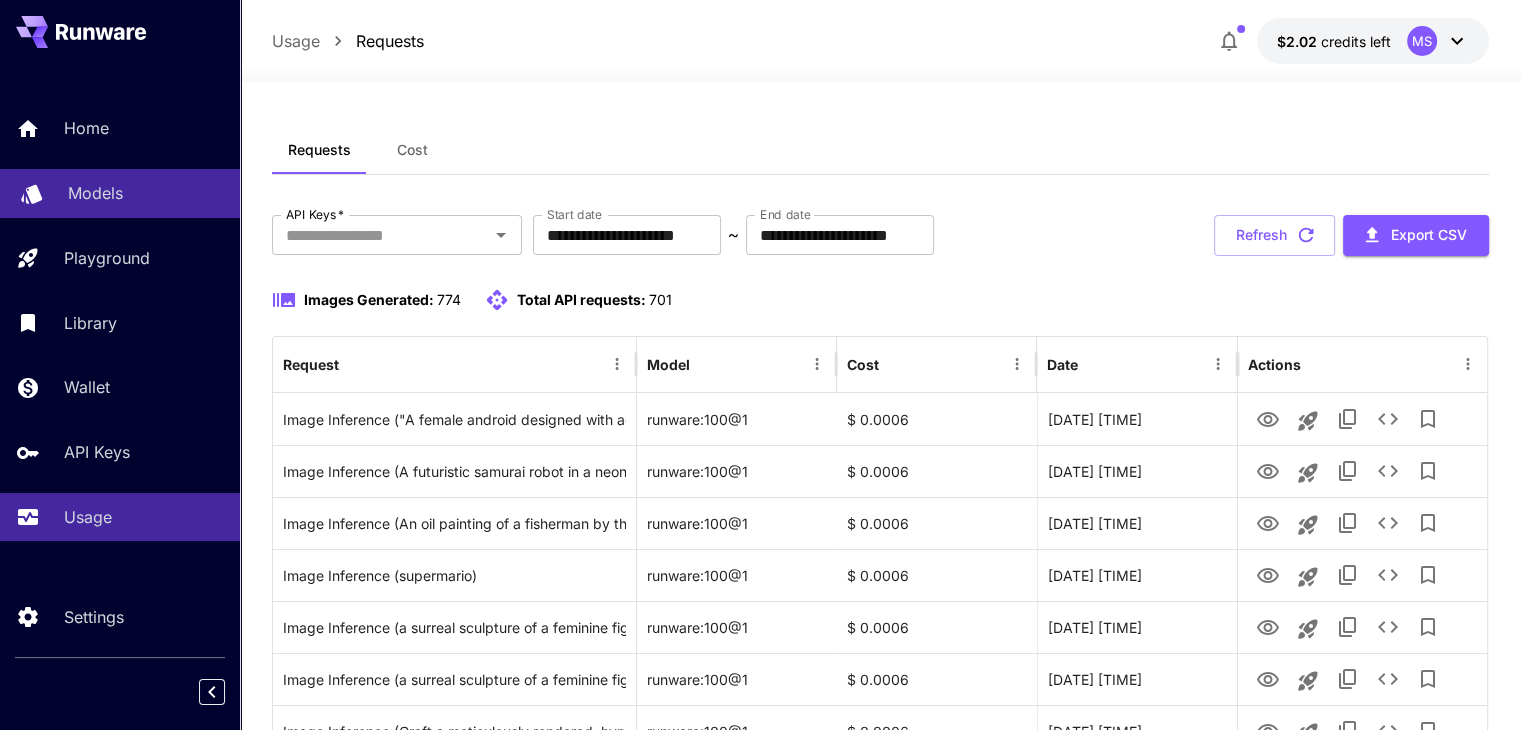 click on "Models" at bounding box center (120, 193) 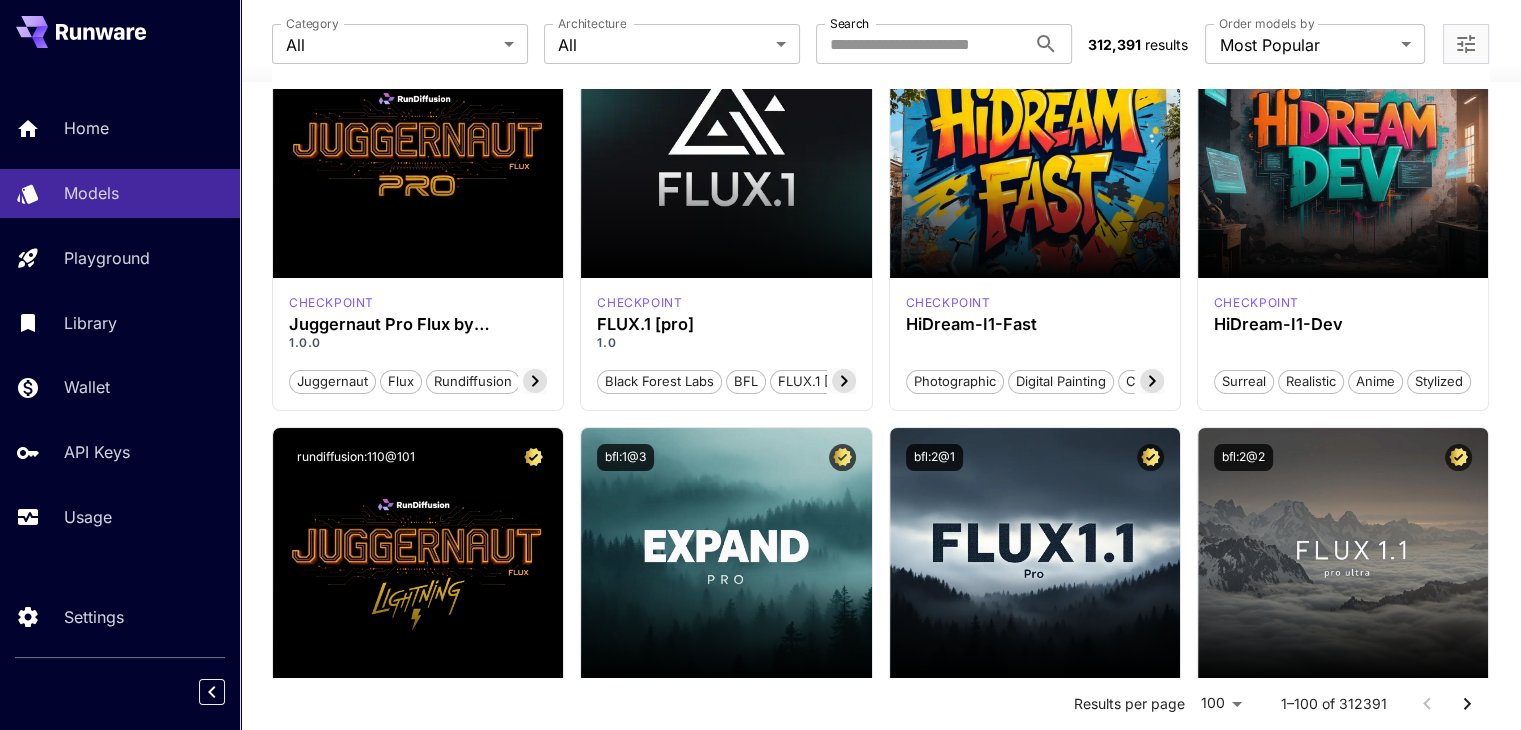 scroll, scrollTop: 0, scrollLeft: 0, axis: both 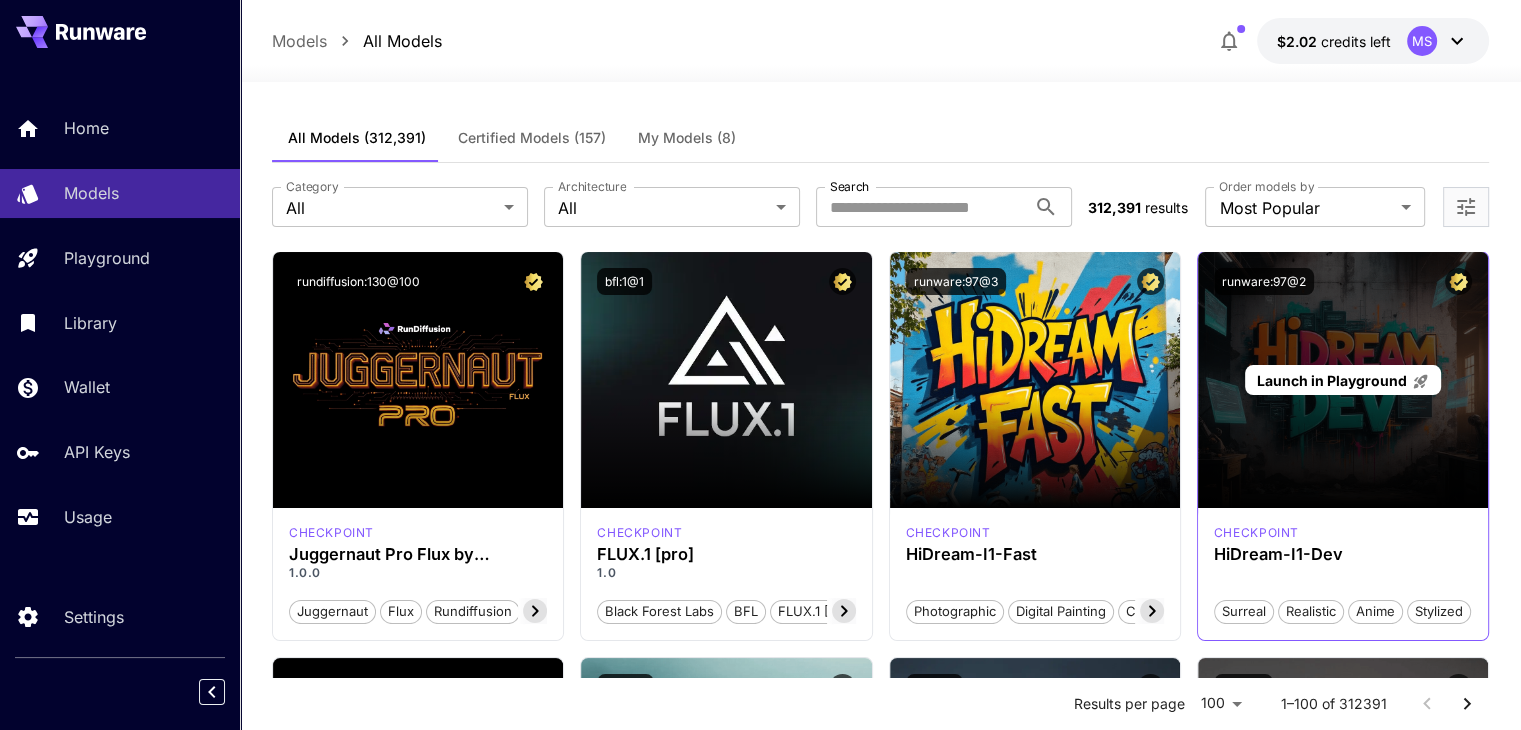 click on "Launch in Playground" at bounding box center [1331, 380] 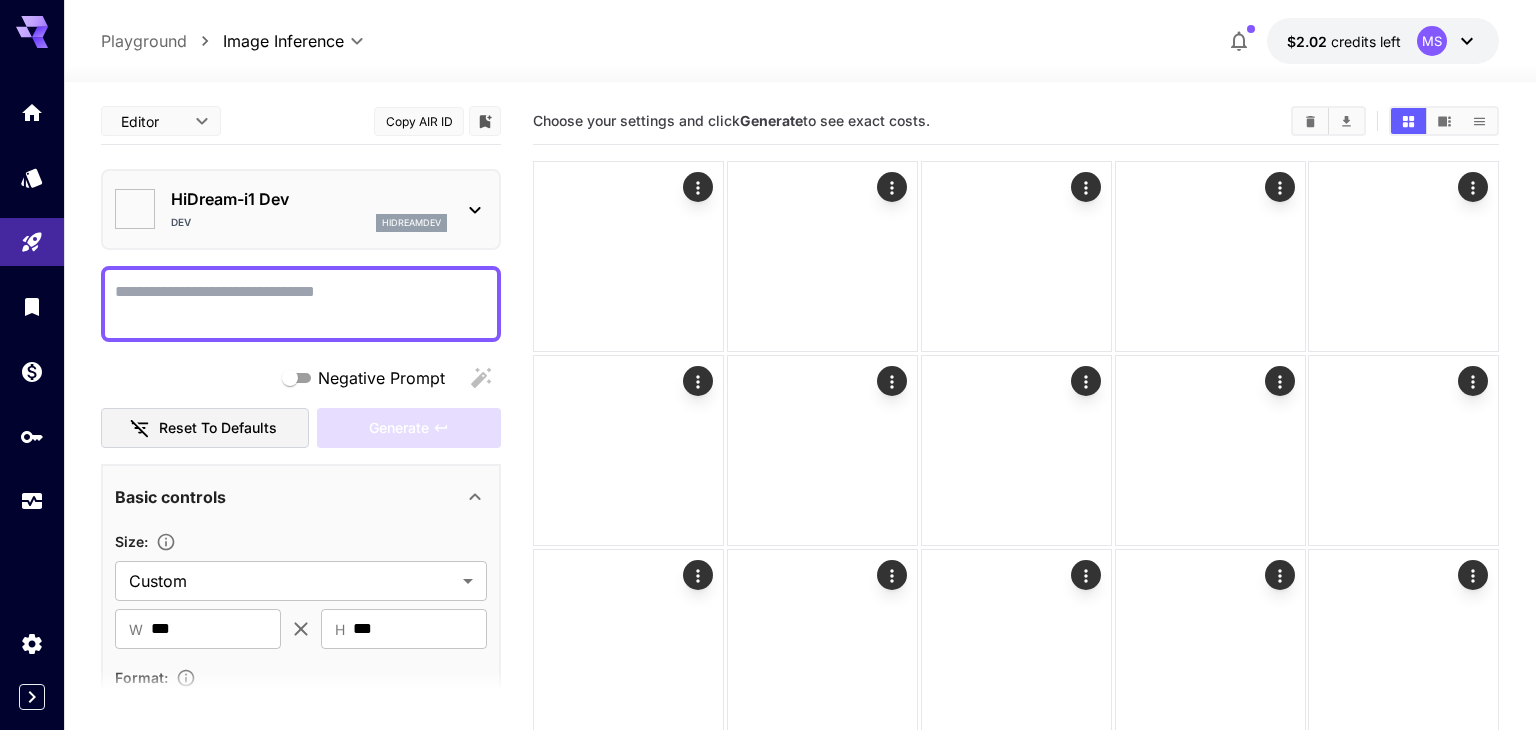 type on "*******" 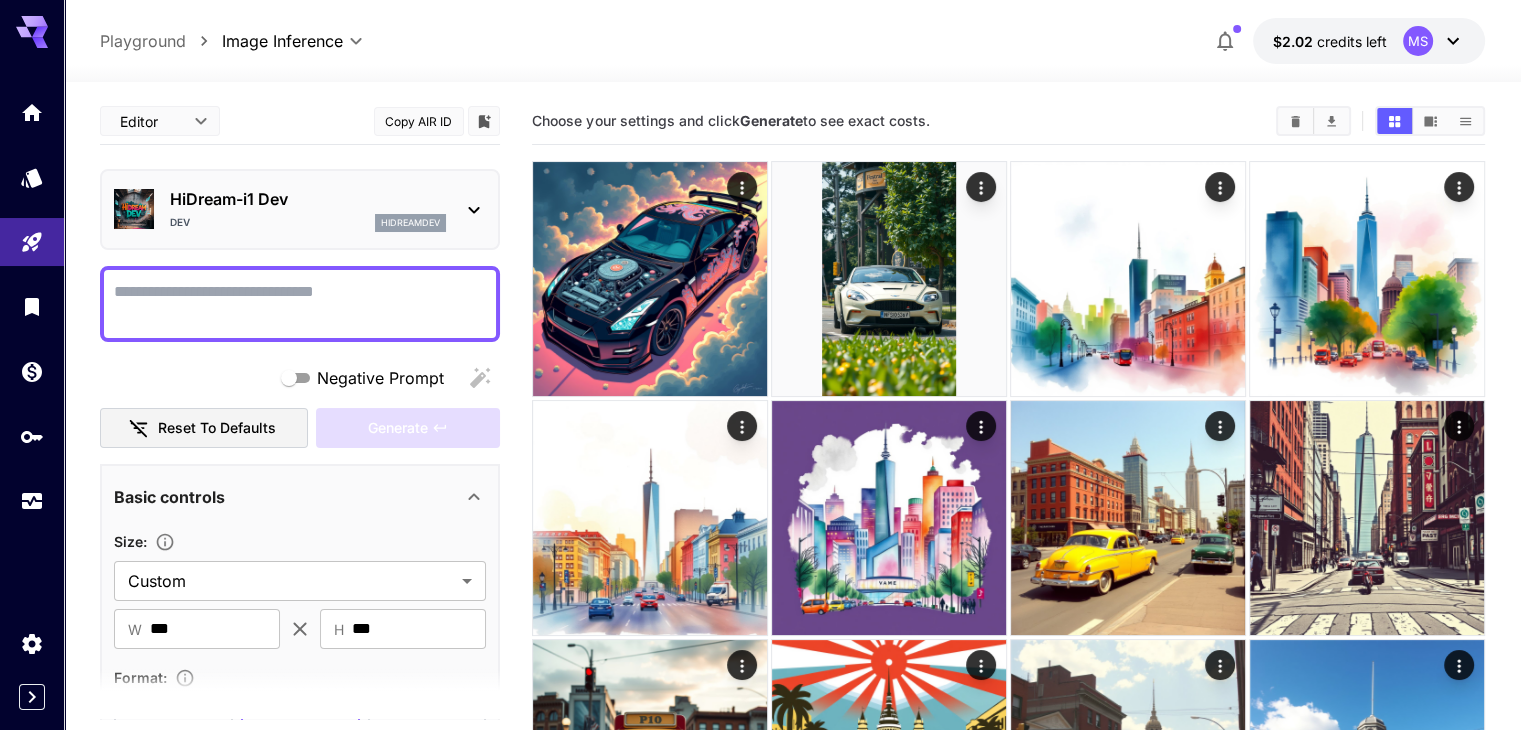 click on "Choose your settings and click  Generate  to see exact costs." at bounding box center [1008, 121] 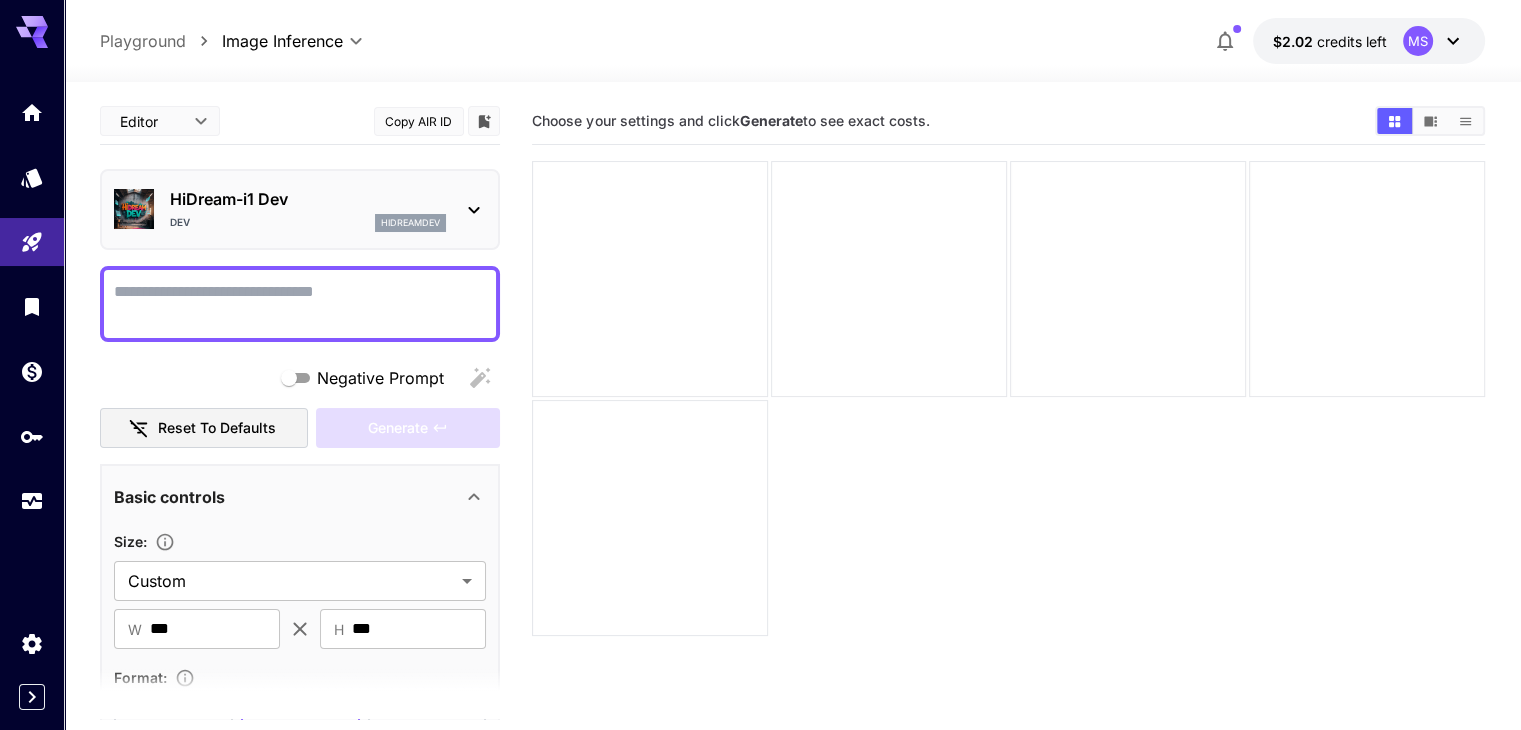 click on "Negative Prompt" at bounding box center (300, 304) 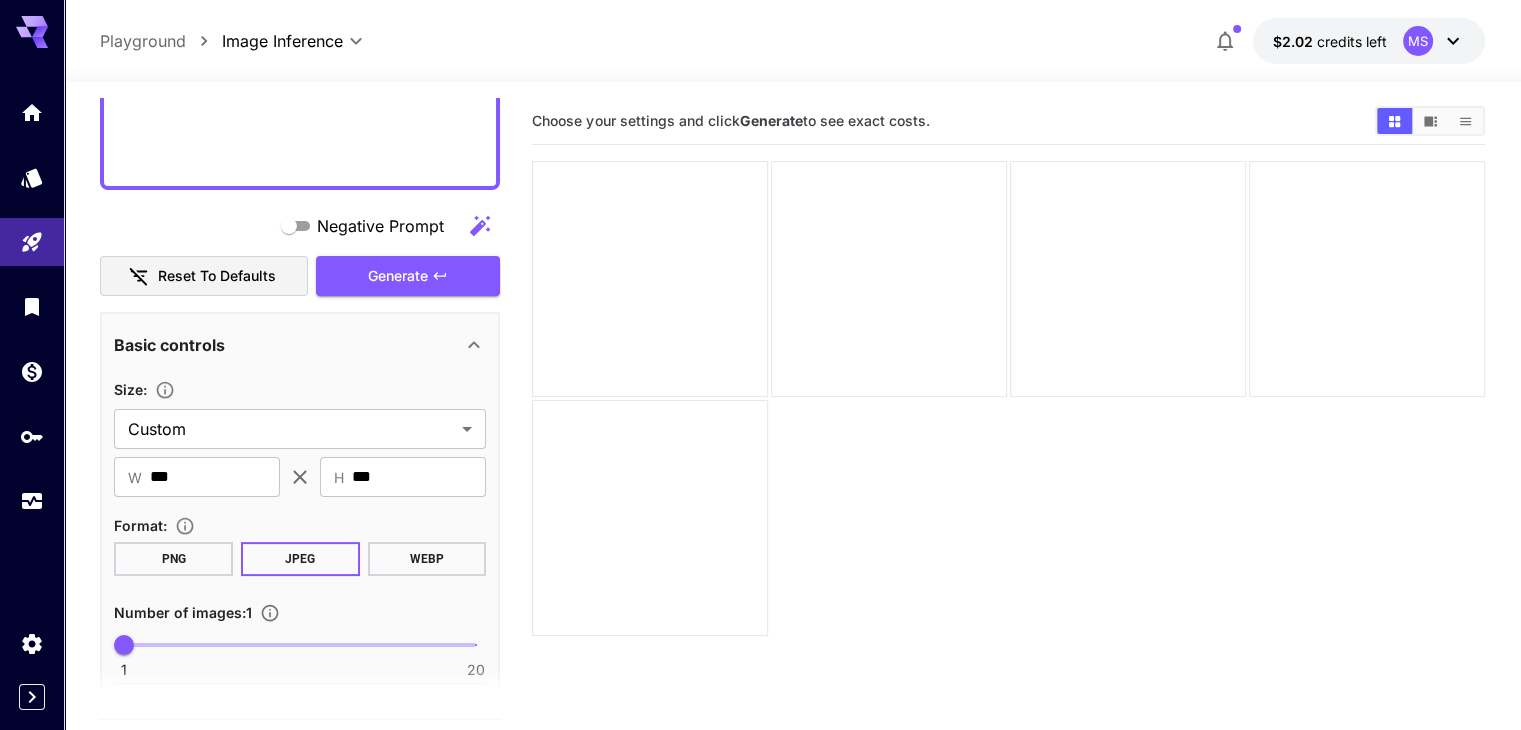 scroll, scrollTop: 352, scrollLeft: 0, axis: vertical 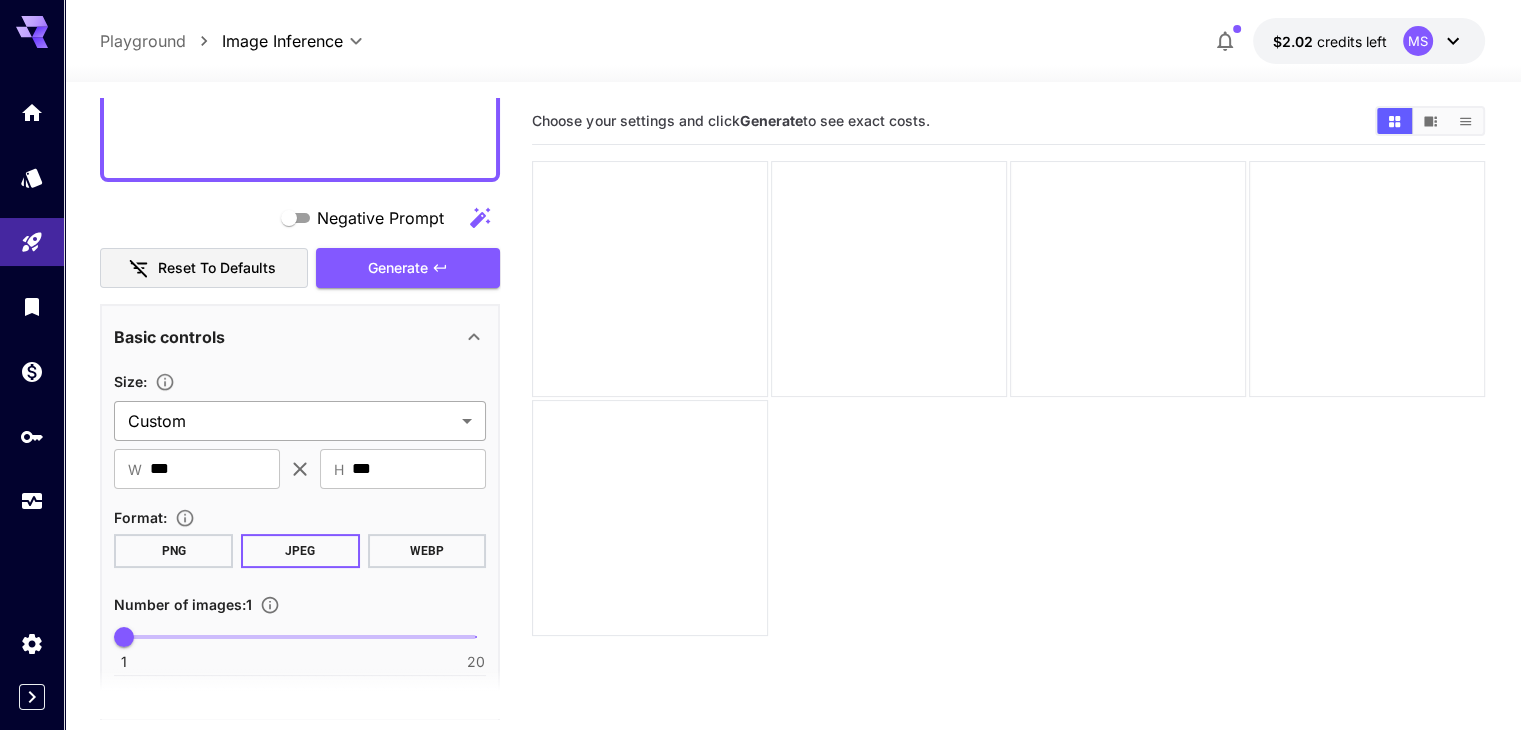 type on "**********" 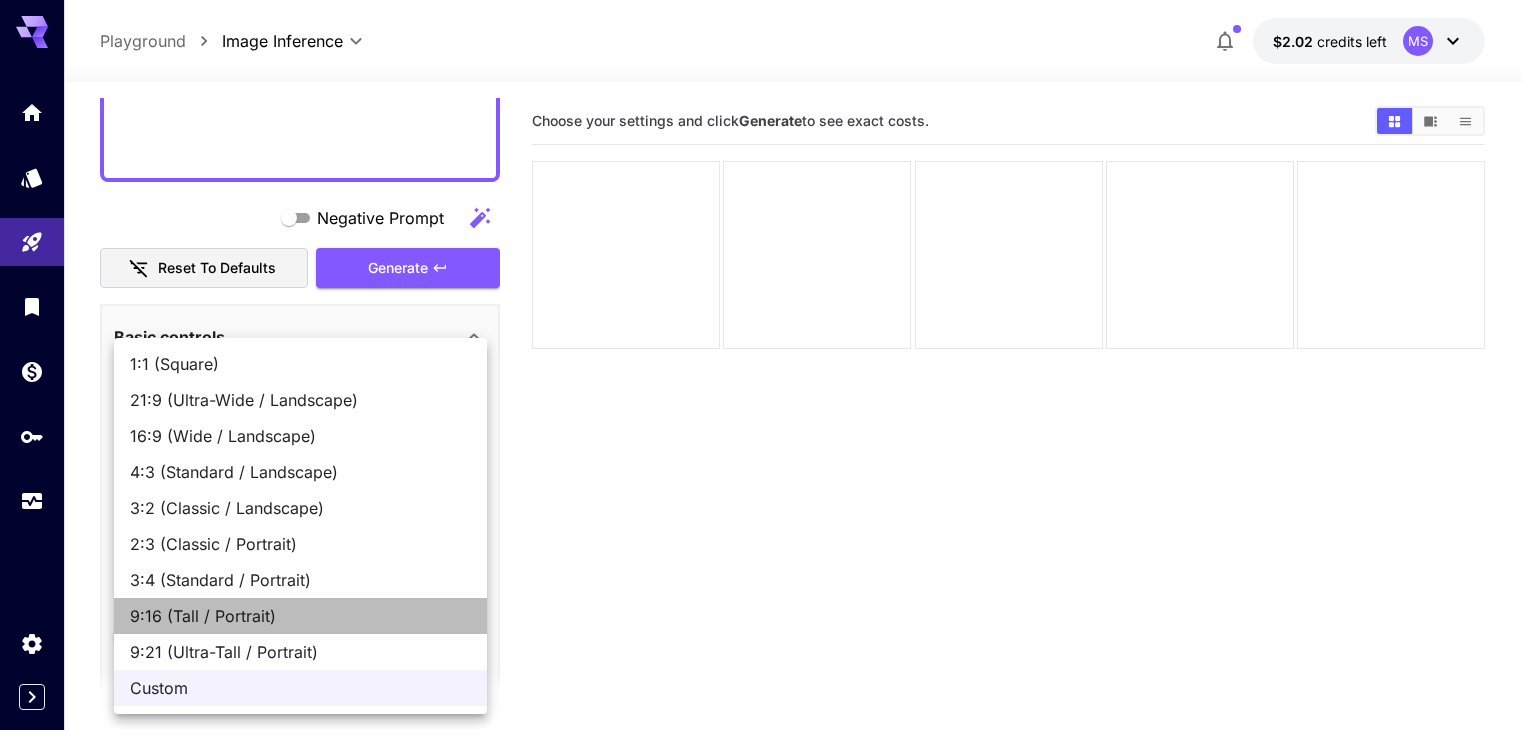 click on "9:16 (Tall / Portrait)" at bounding box center [300, 616] 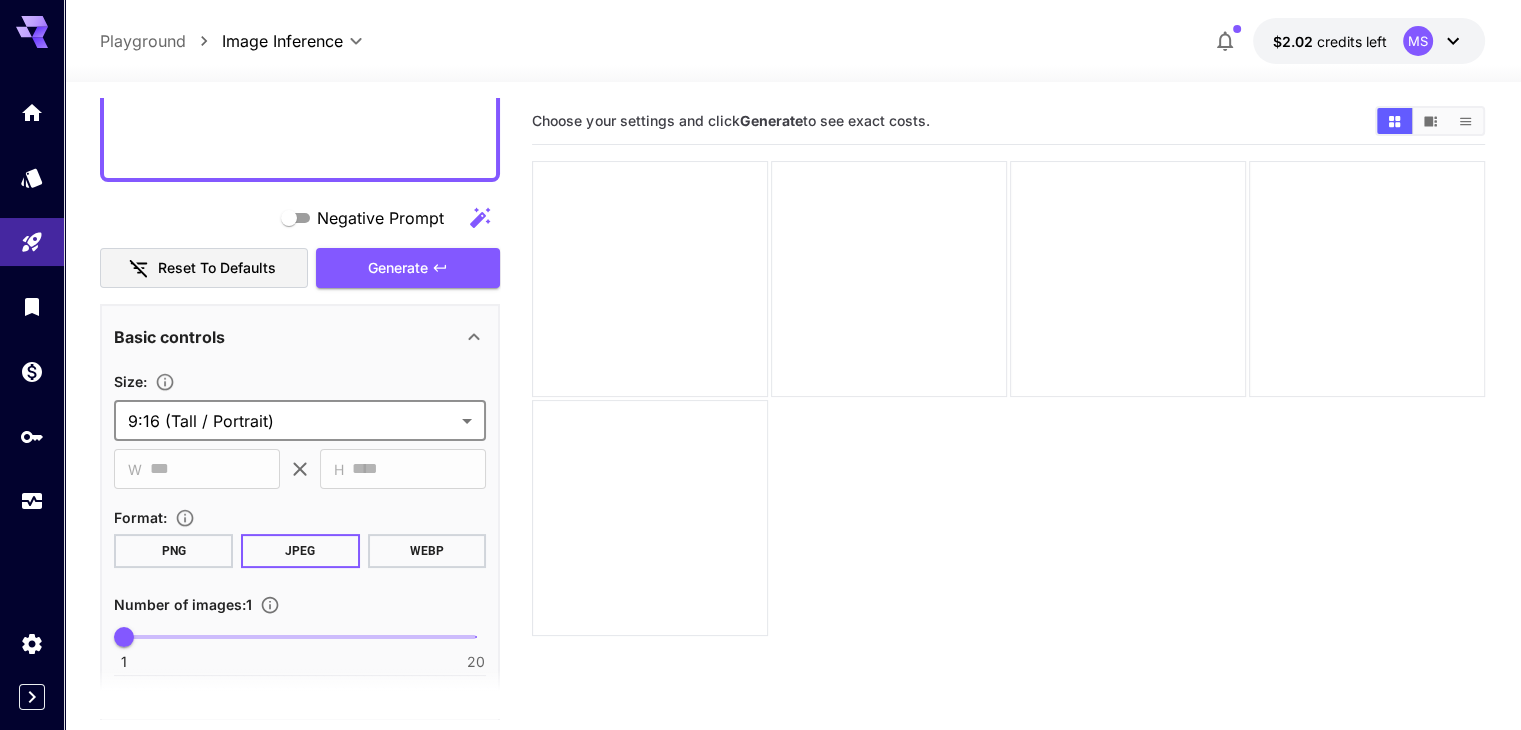 click on "Negative Prompt Reset to defaults Generate" at bounding box center [300, 243] 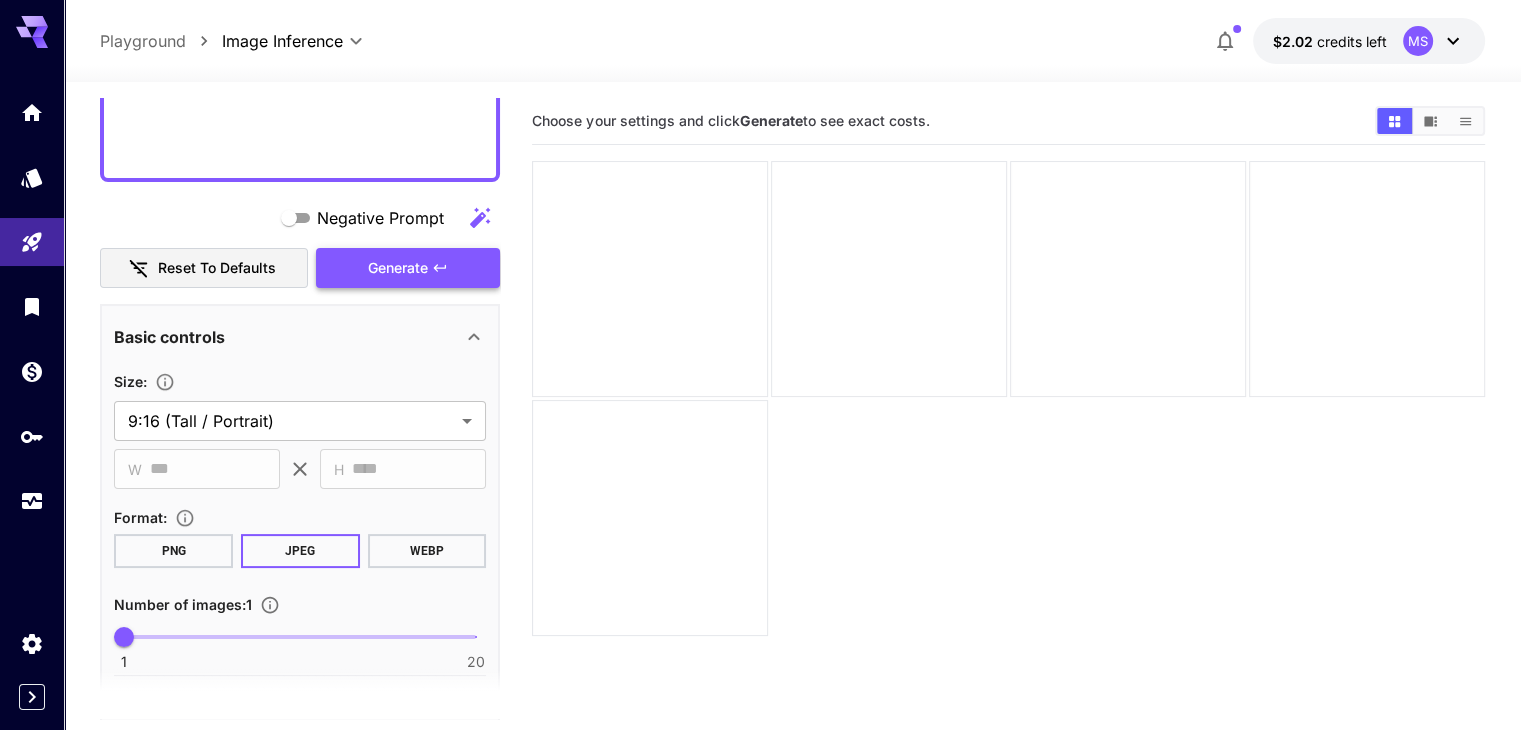 click on "Generate" at bounding box center [398, 268] 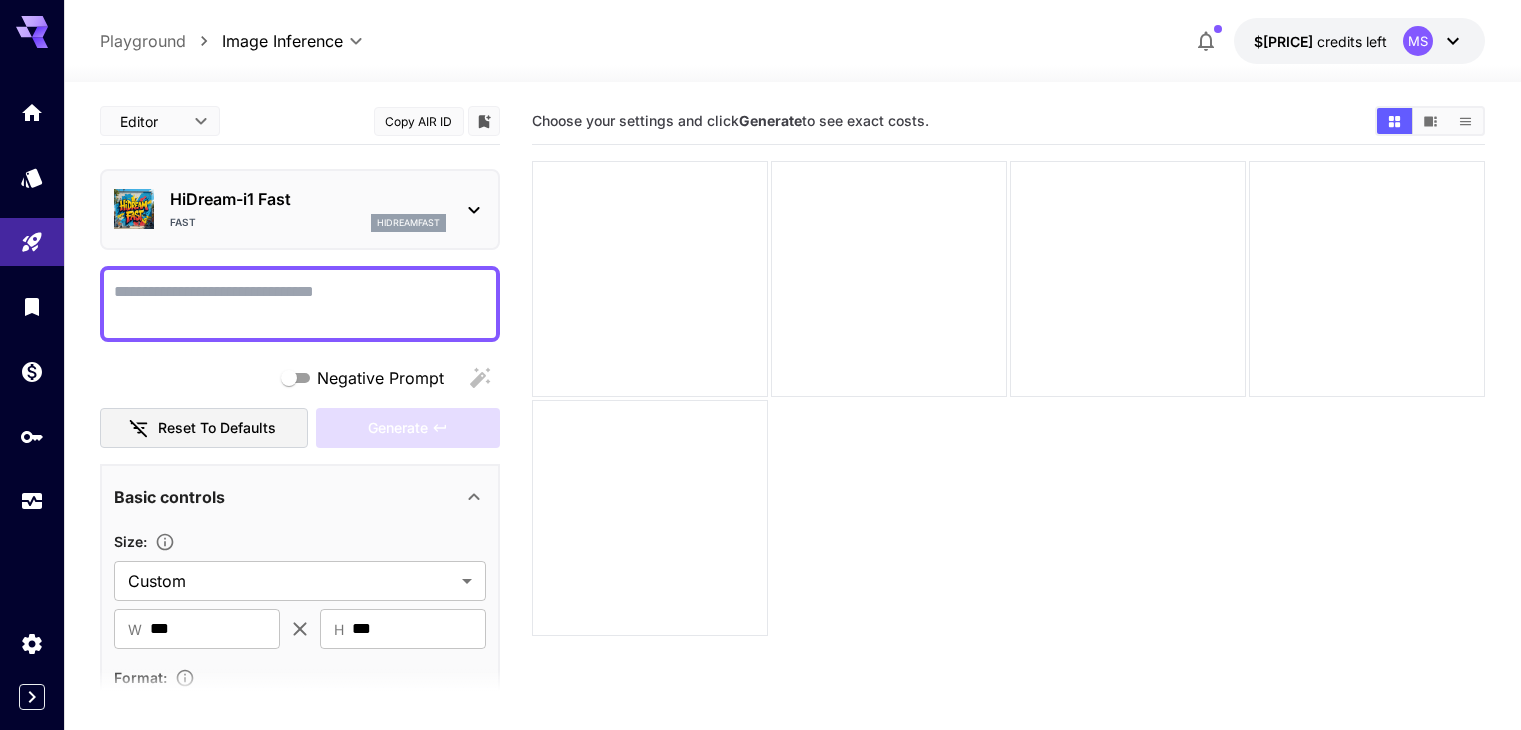 click on "Negative Prompt" at bounding box center (300, 304) 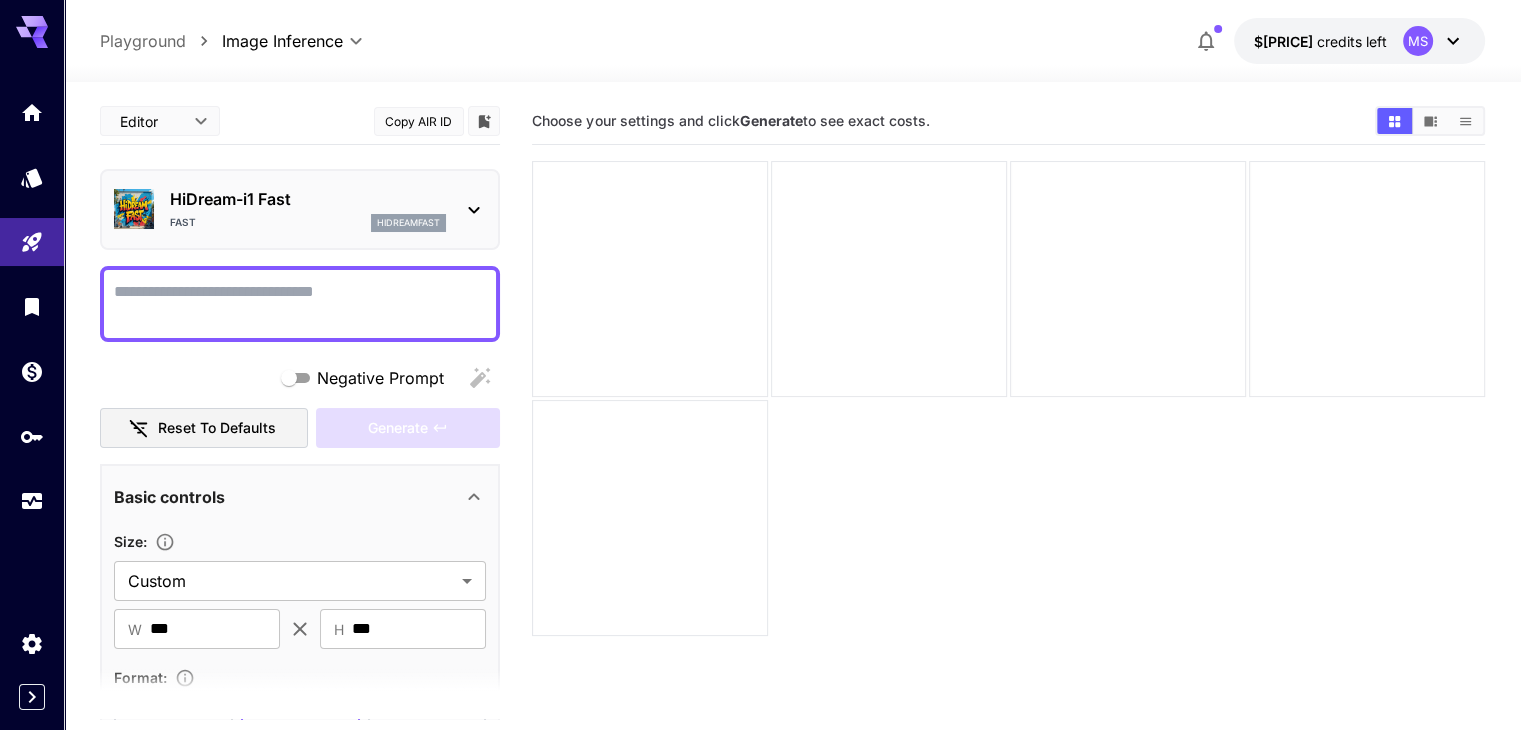 scroll, scrollTop: 0, scrollLeft: 0, axis: both 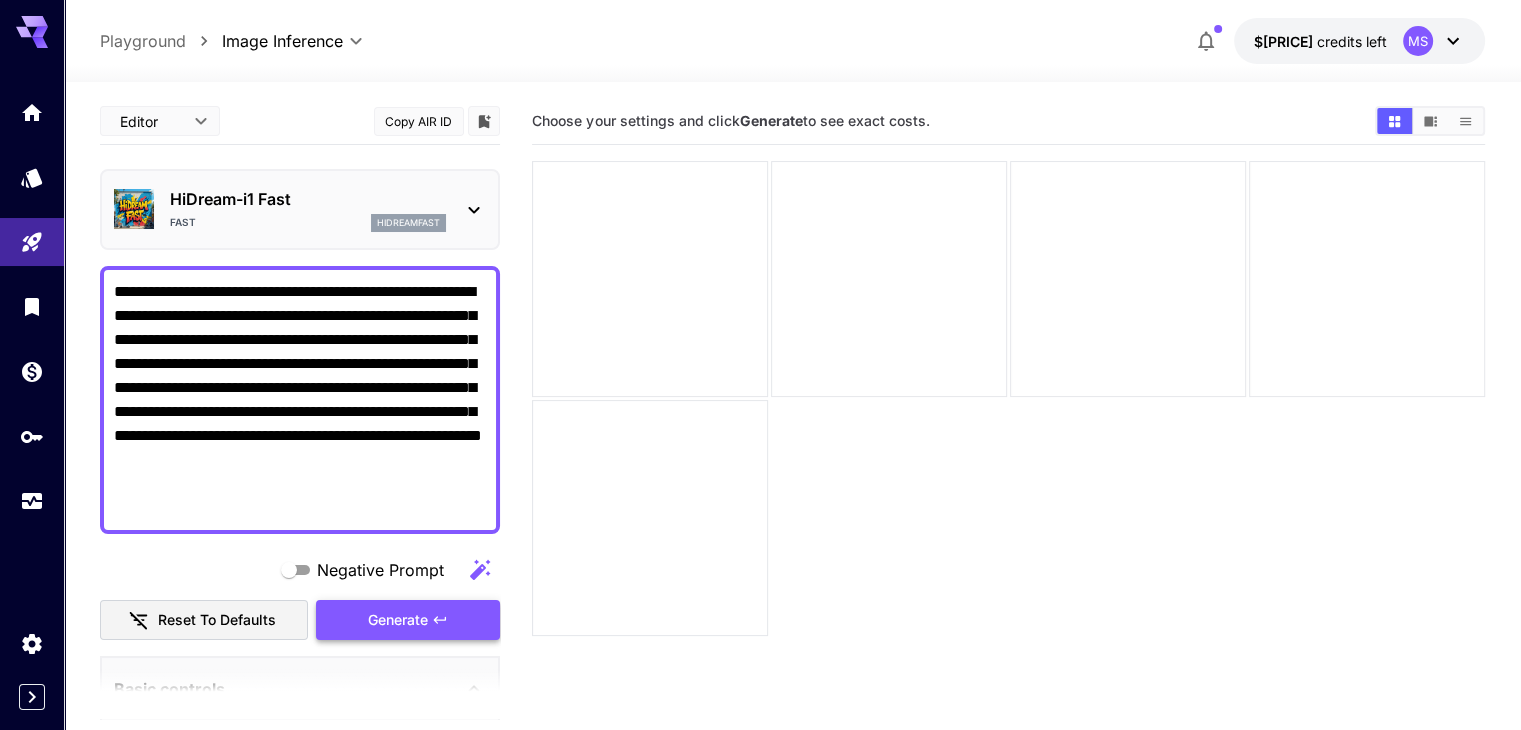 click on "Generate" at bounding box center (398, 620) 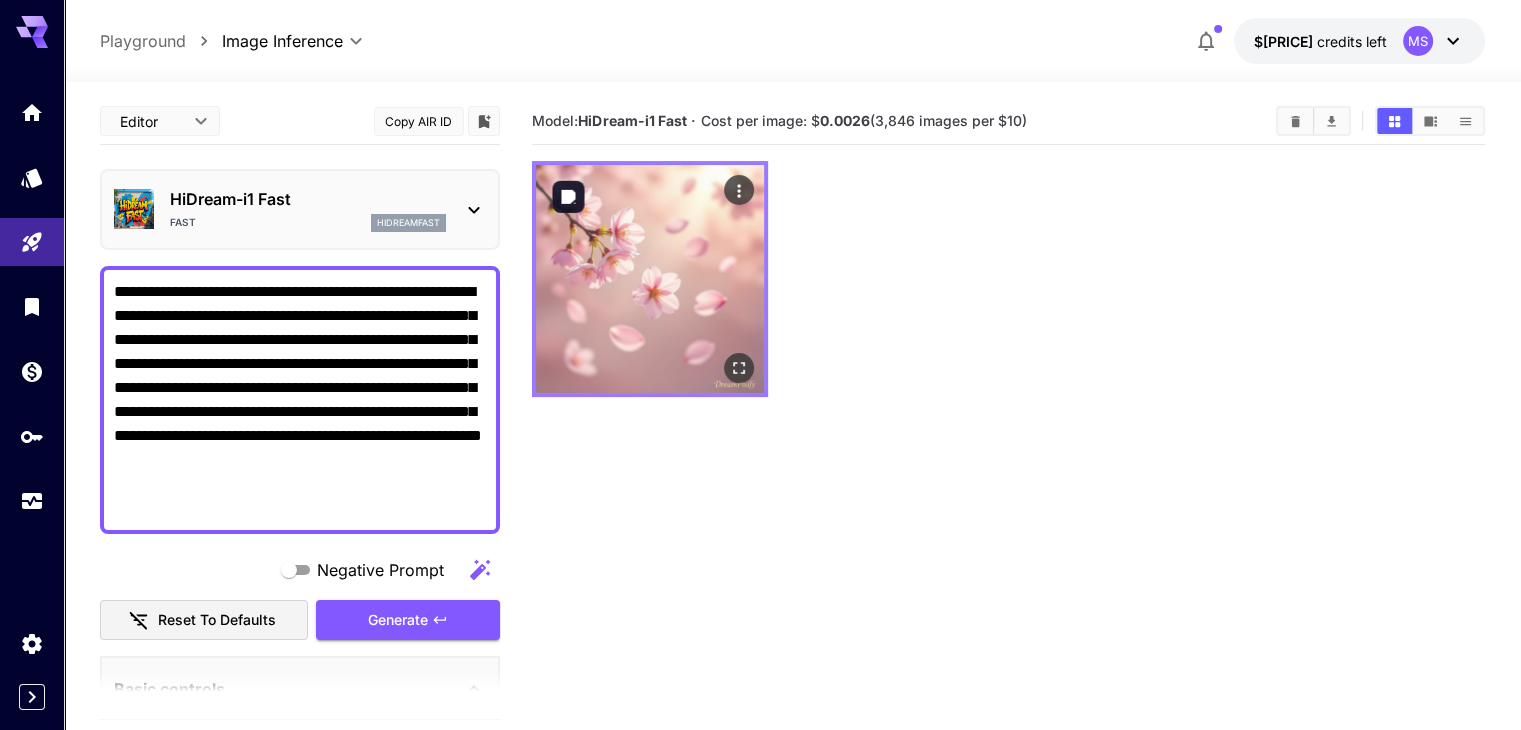 click at bounding box center [650, 279] 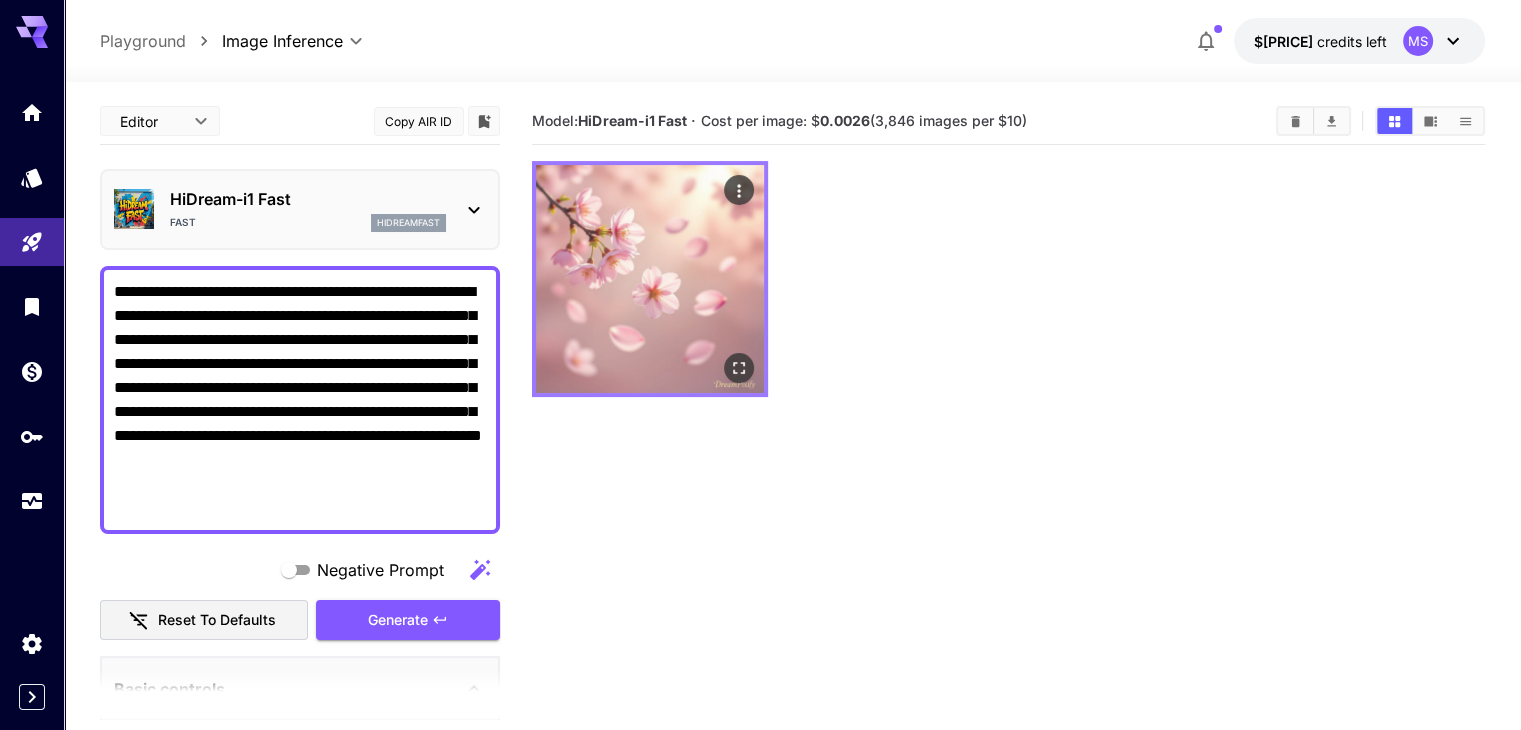 click 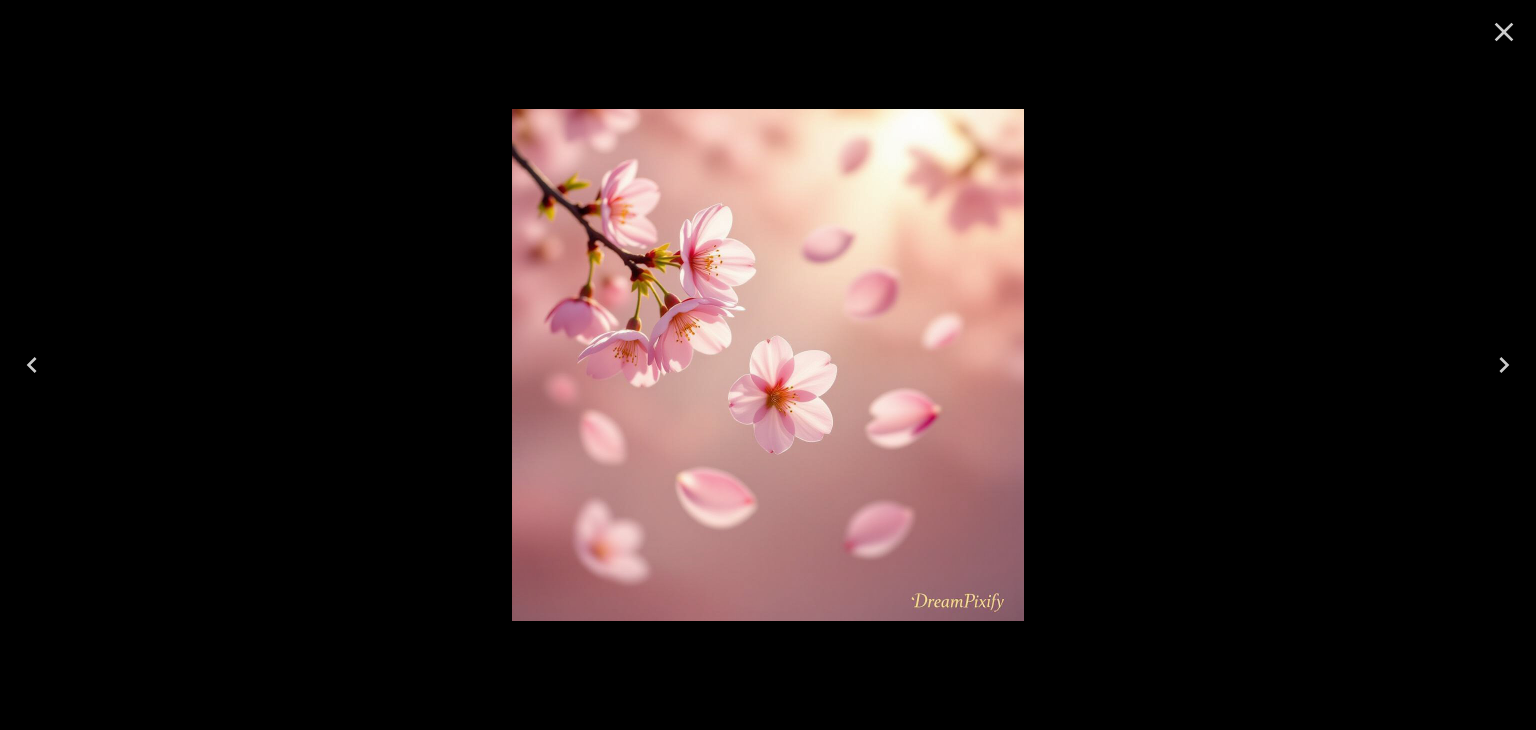 click 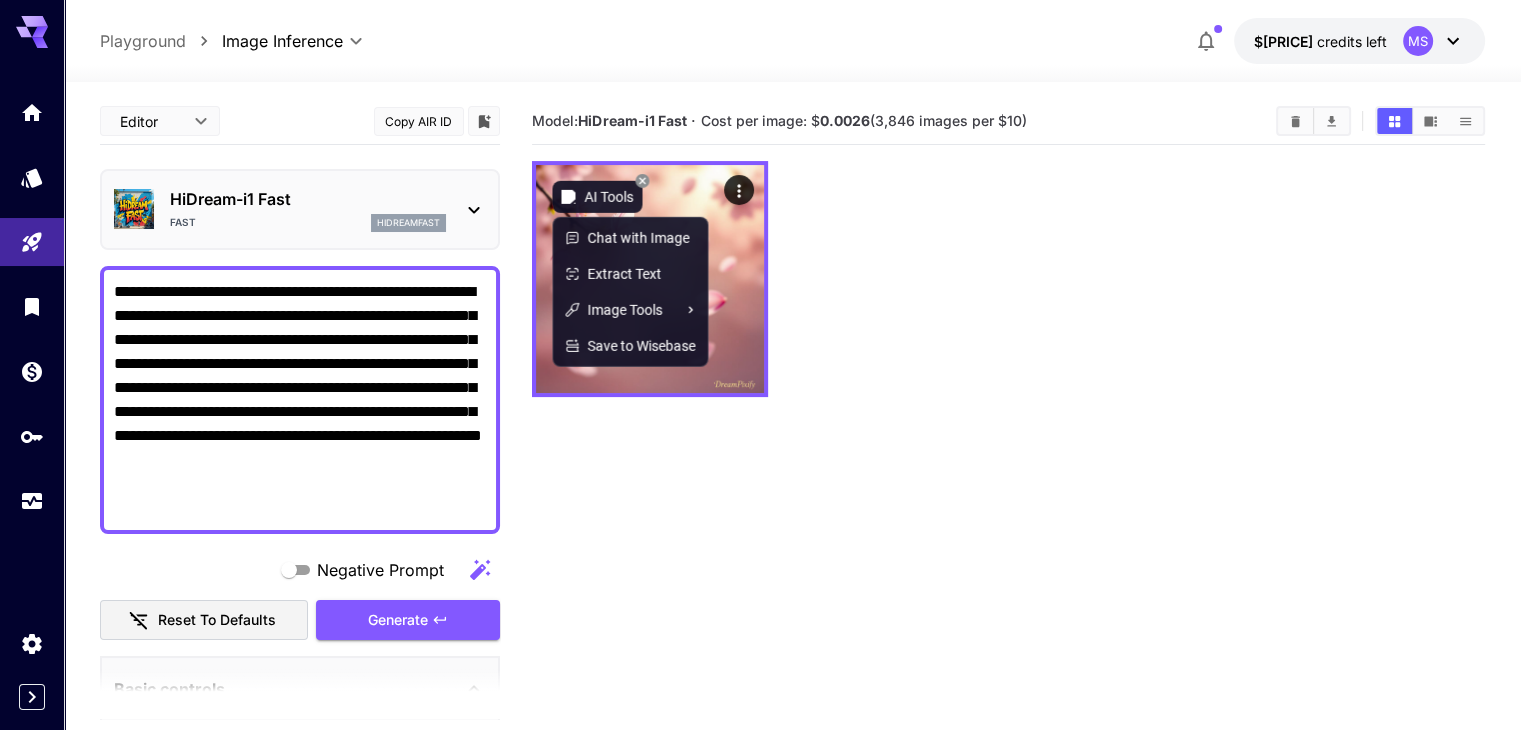 click on "AI Tools" at bounding box center (597, 197) 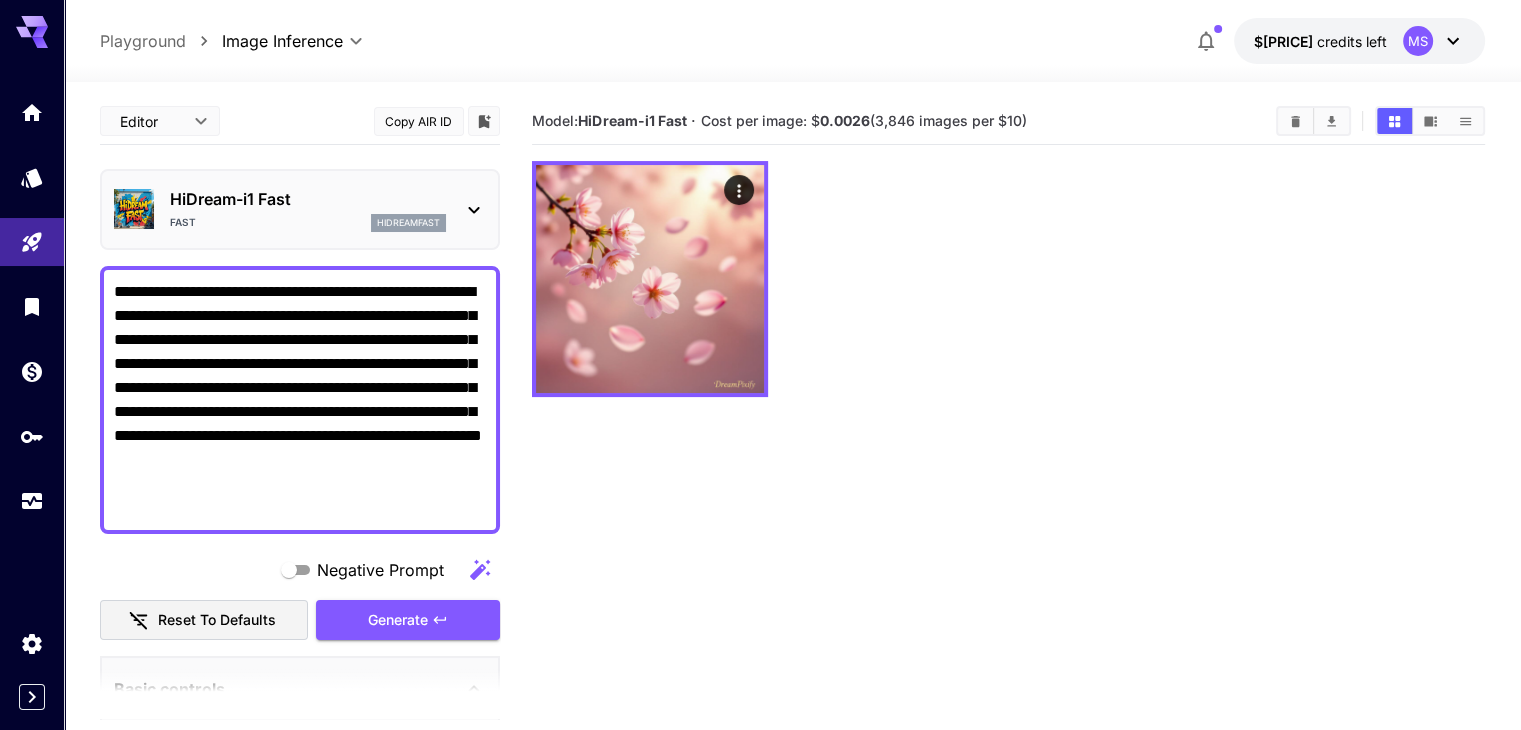 click at bounding box center (1008, 279) 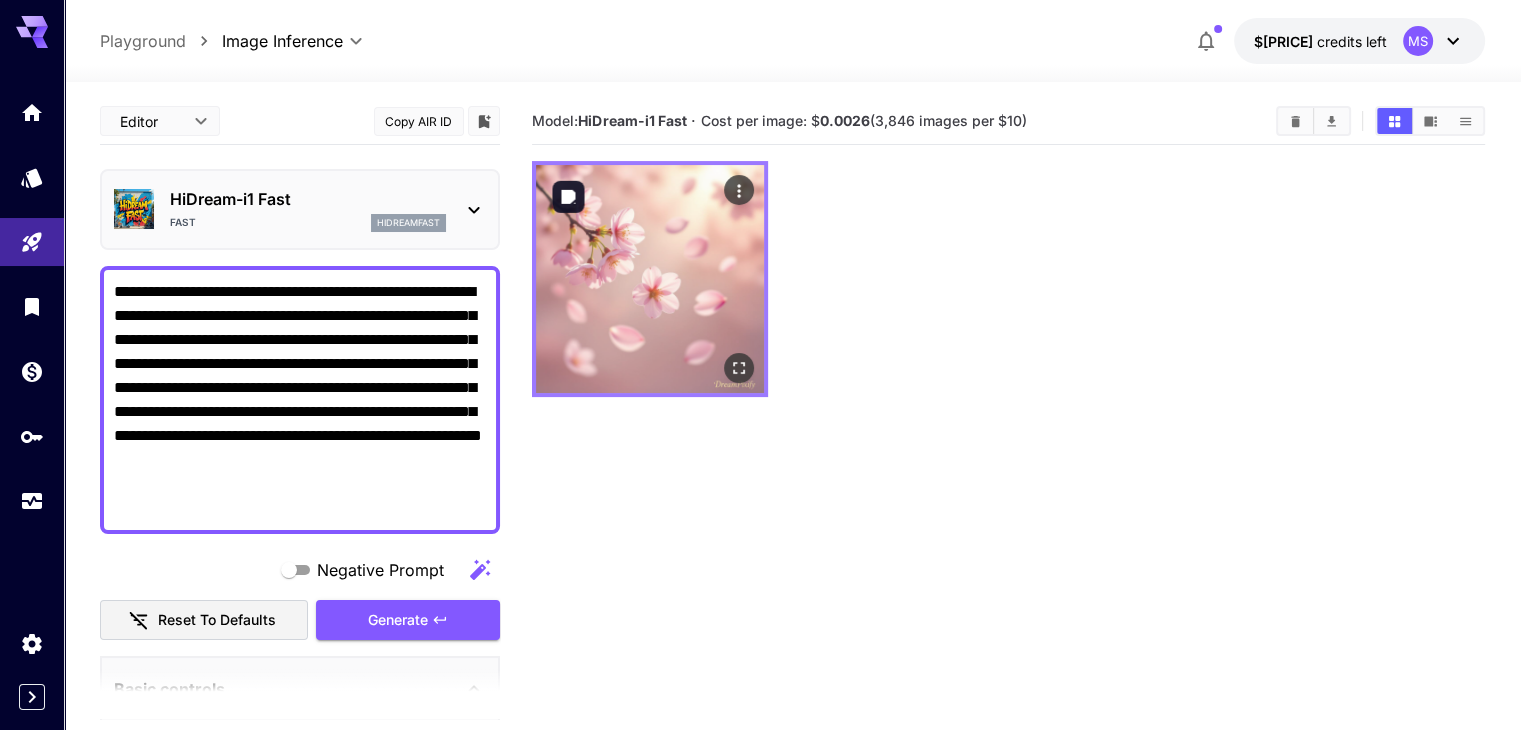 click at bounding box center (650, 279) 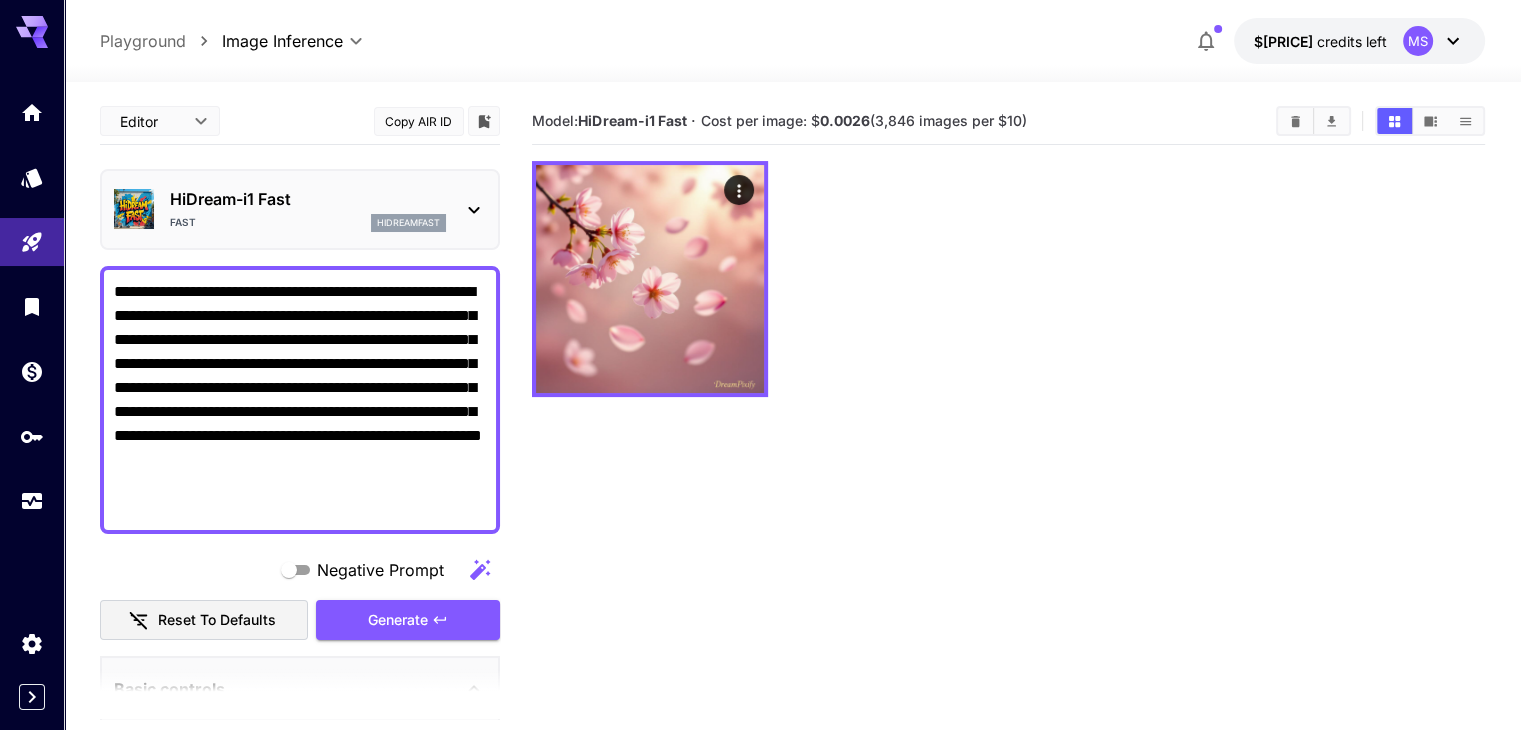 click on "**********" at bounding box center [300, 400] 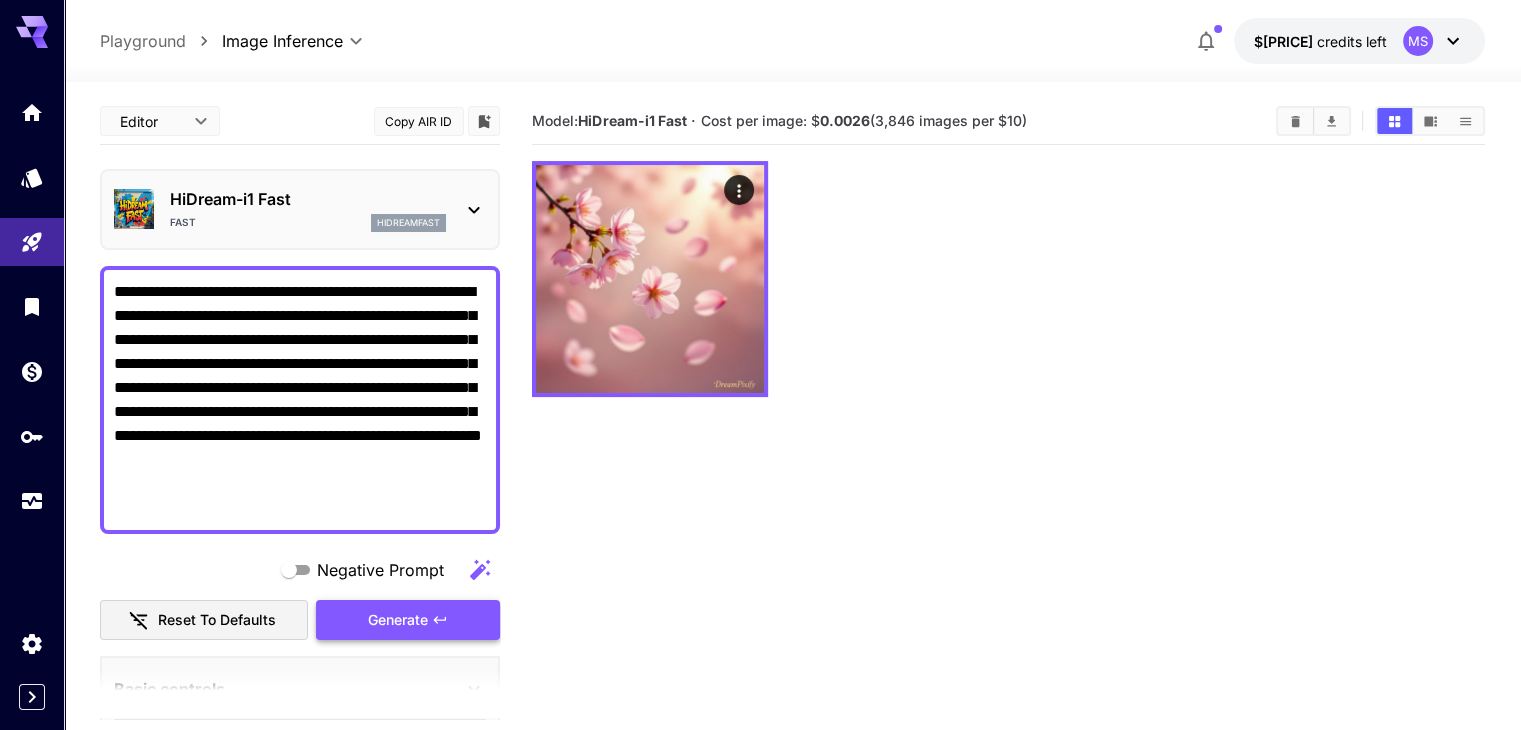 click on "Generate" at bounding box center (398, 620) 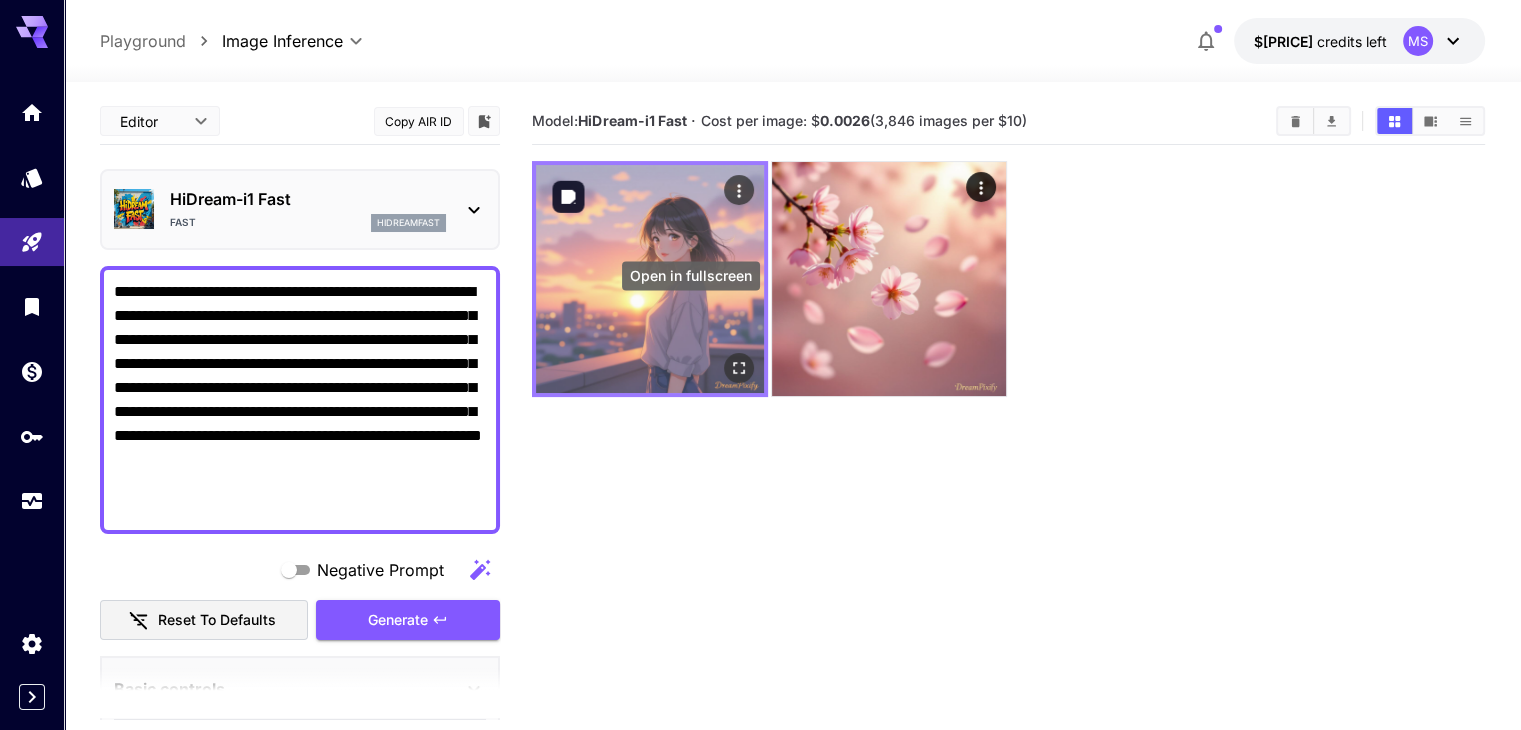 click at bounding box center [739, 368] 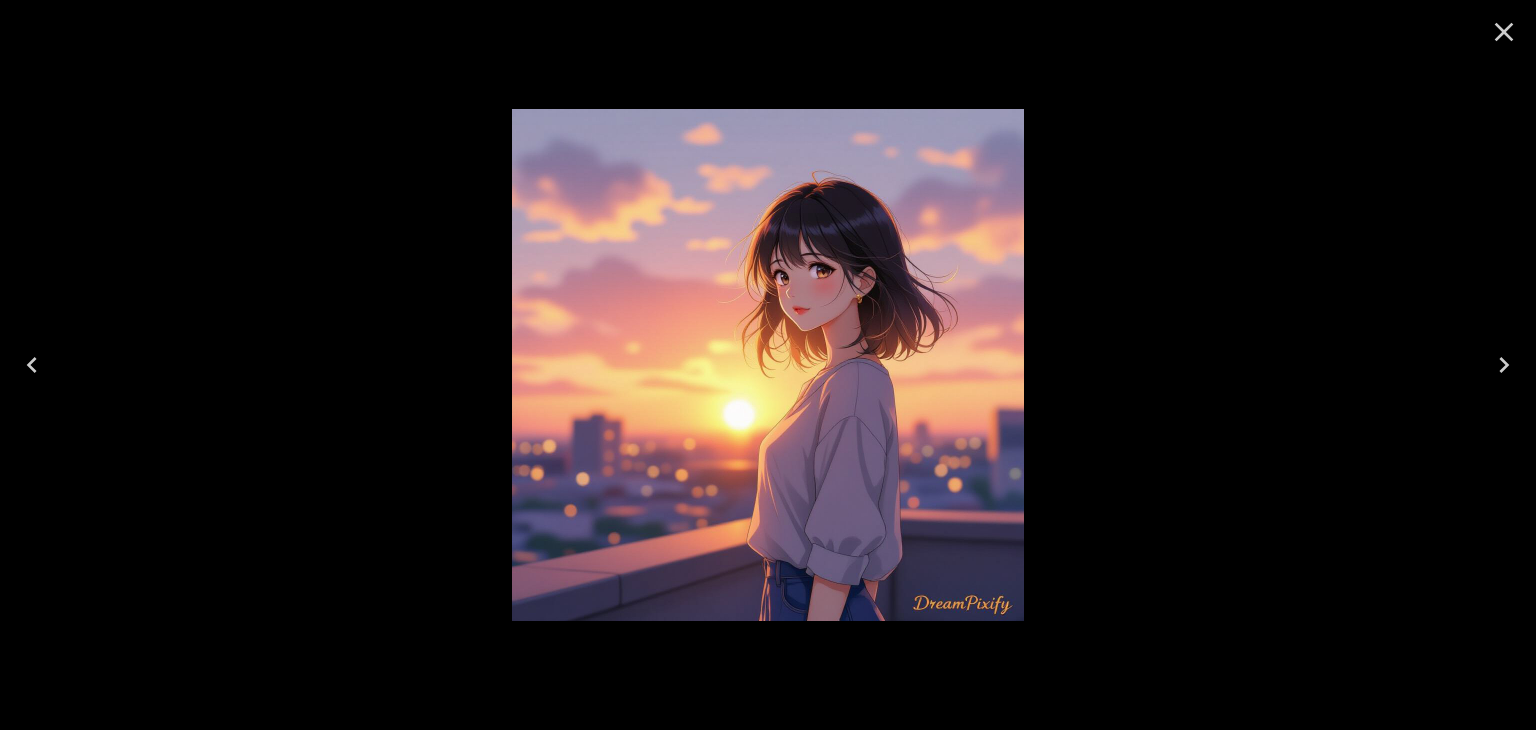 click 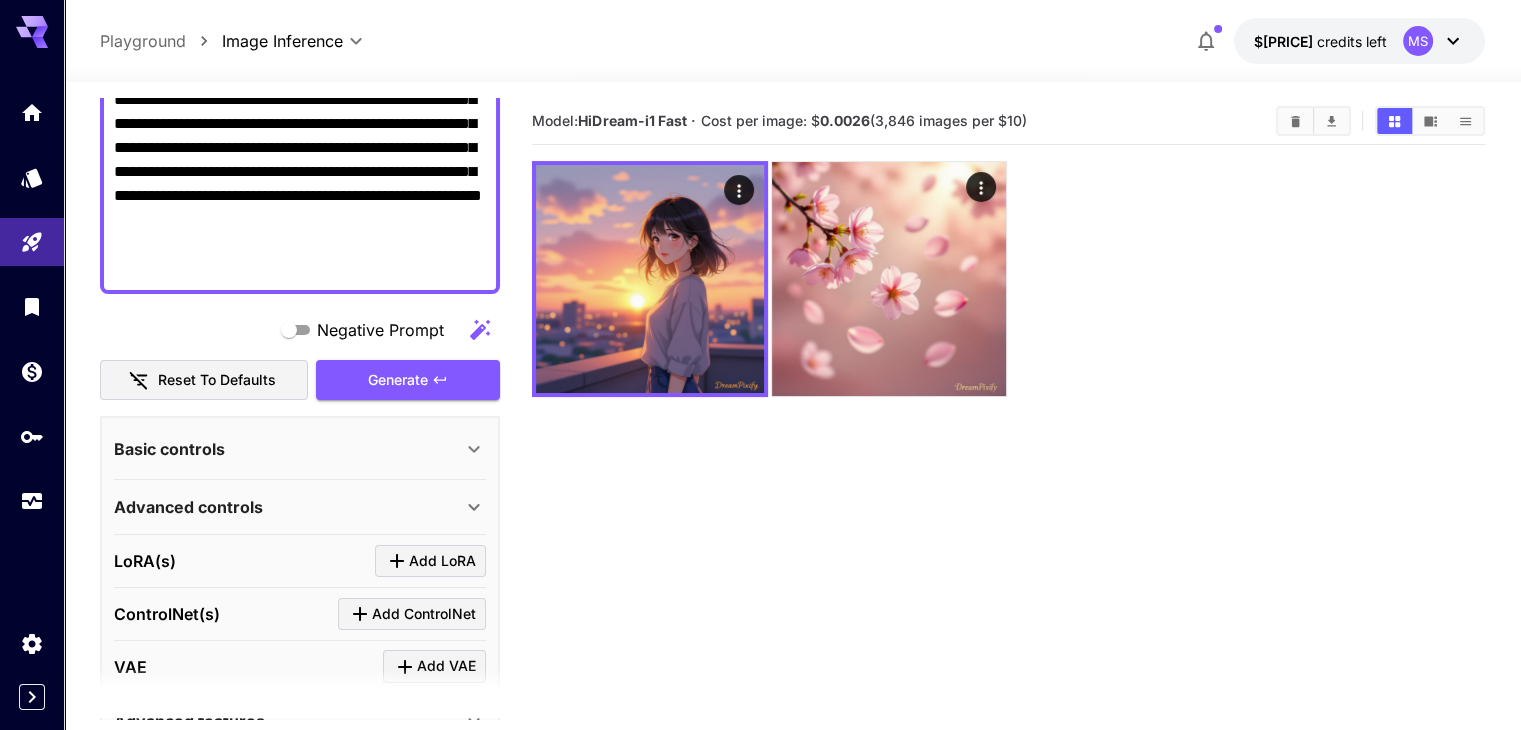 scroll, scrollTop: 372, scrollLeft: 0, axis: vertical 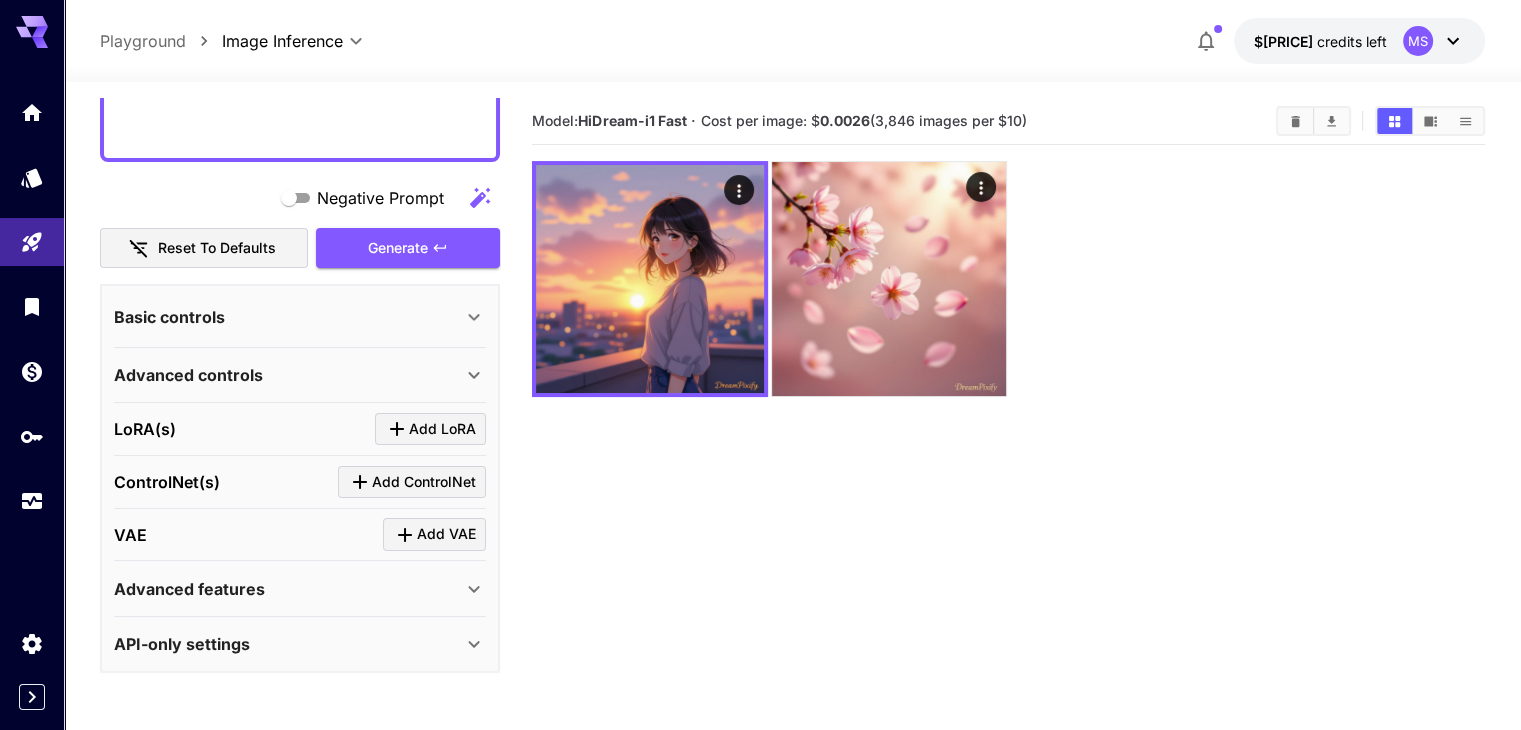 click on "Advanced controls" at bounding box center [288, 375] 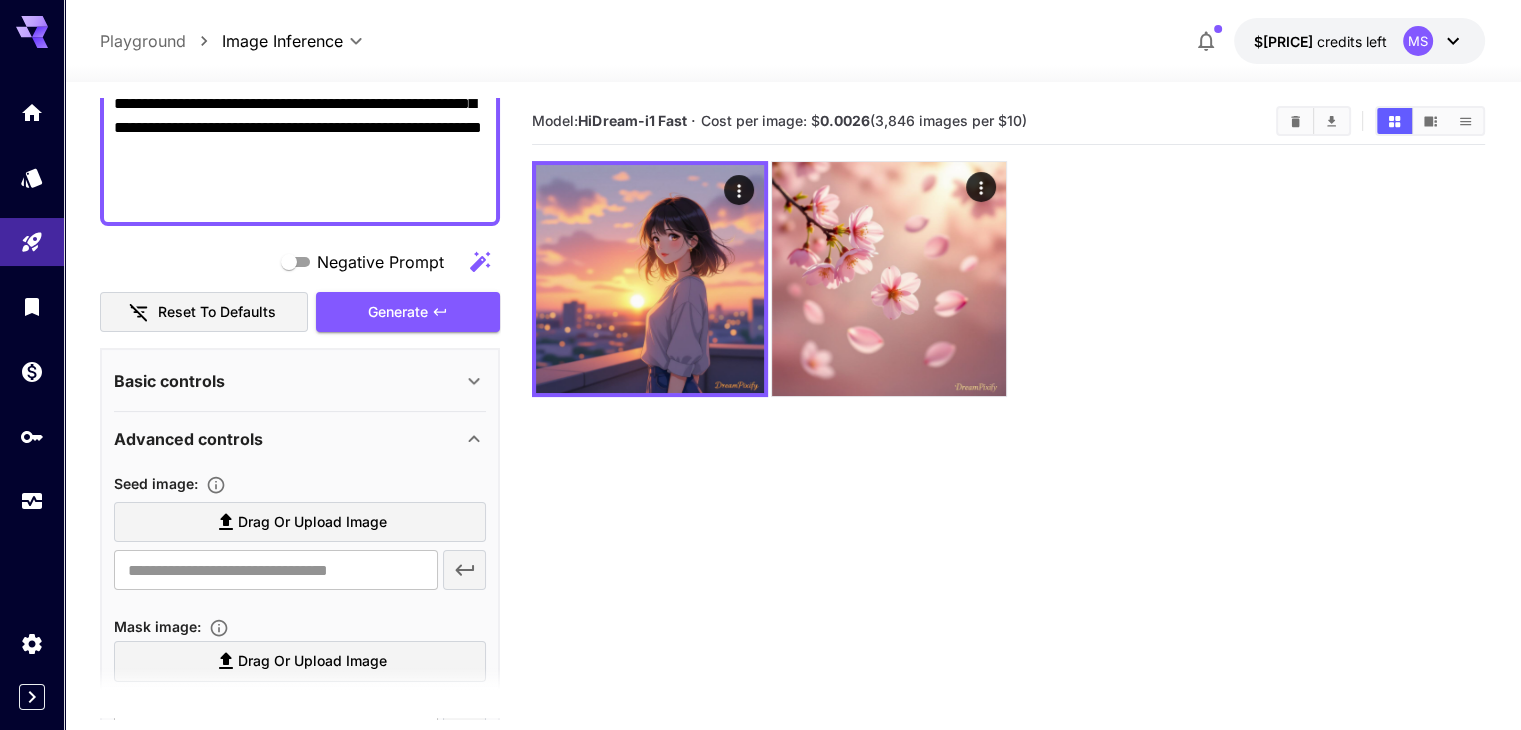 scroll, scrollTop: 370, scrollLeft: 0, axis: vertical 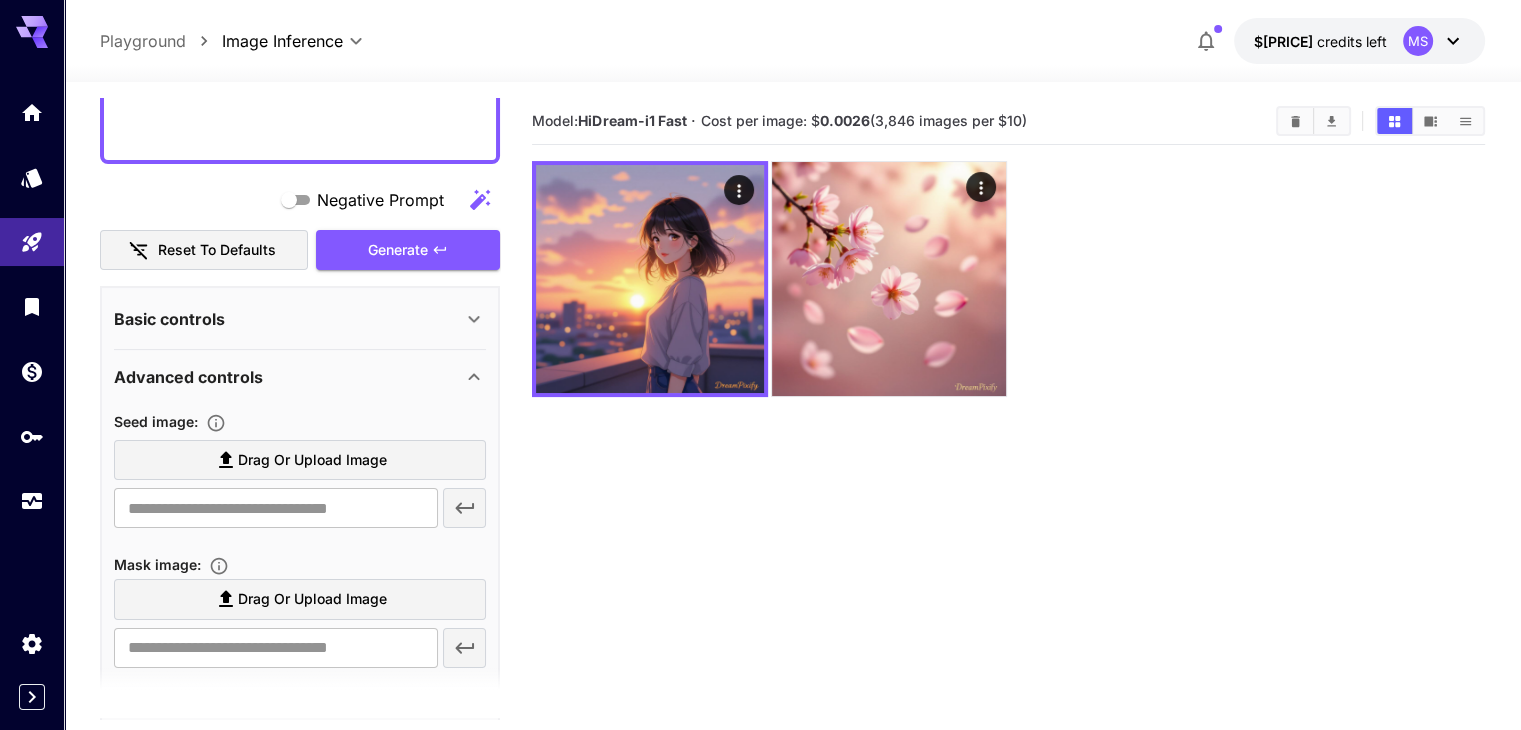 click on "Basic controls" at bounding box center [288, 319] 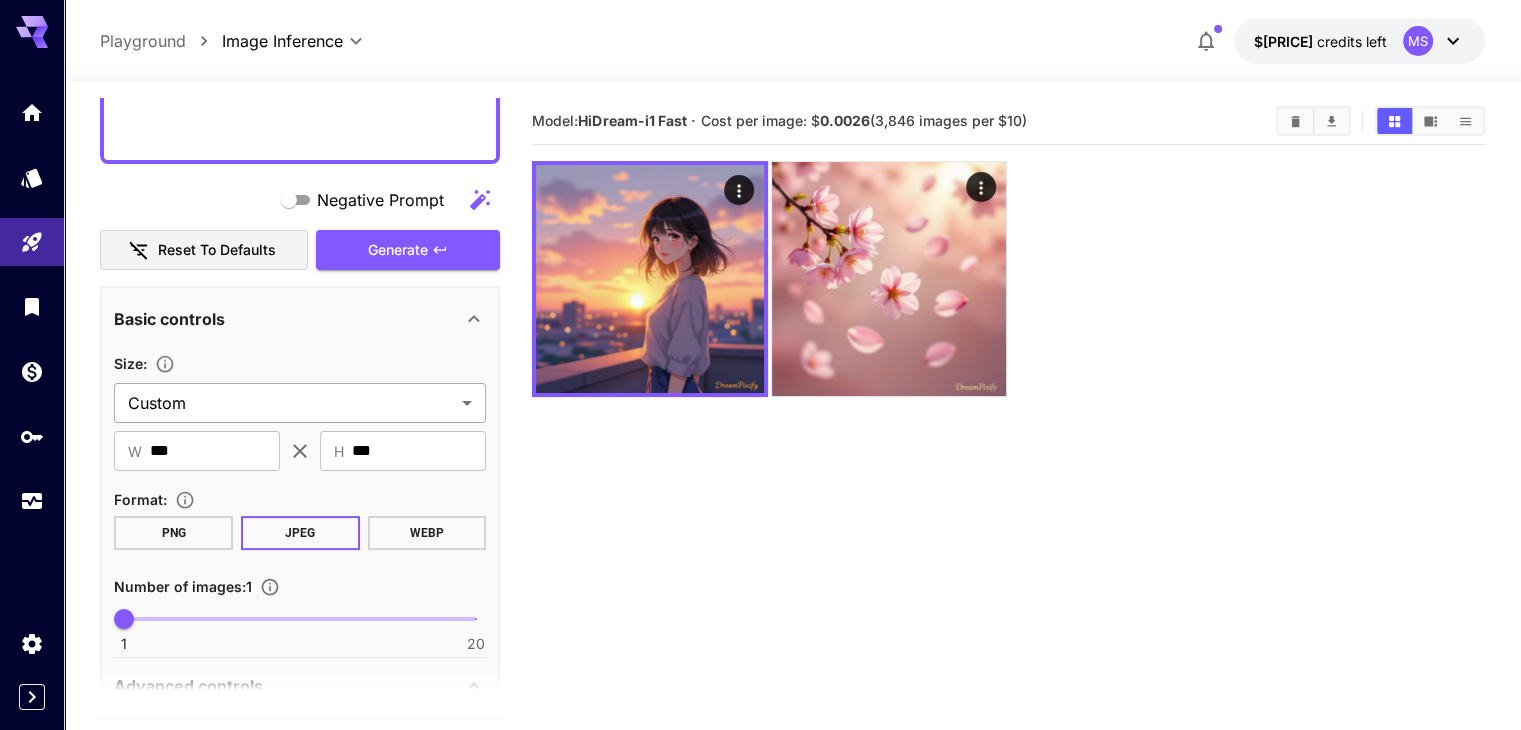 click on "**********" at bounding box center [760, 444] 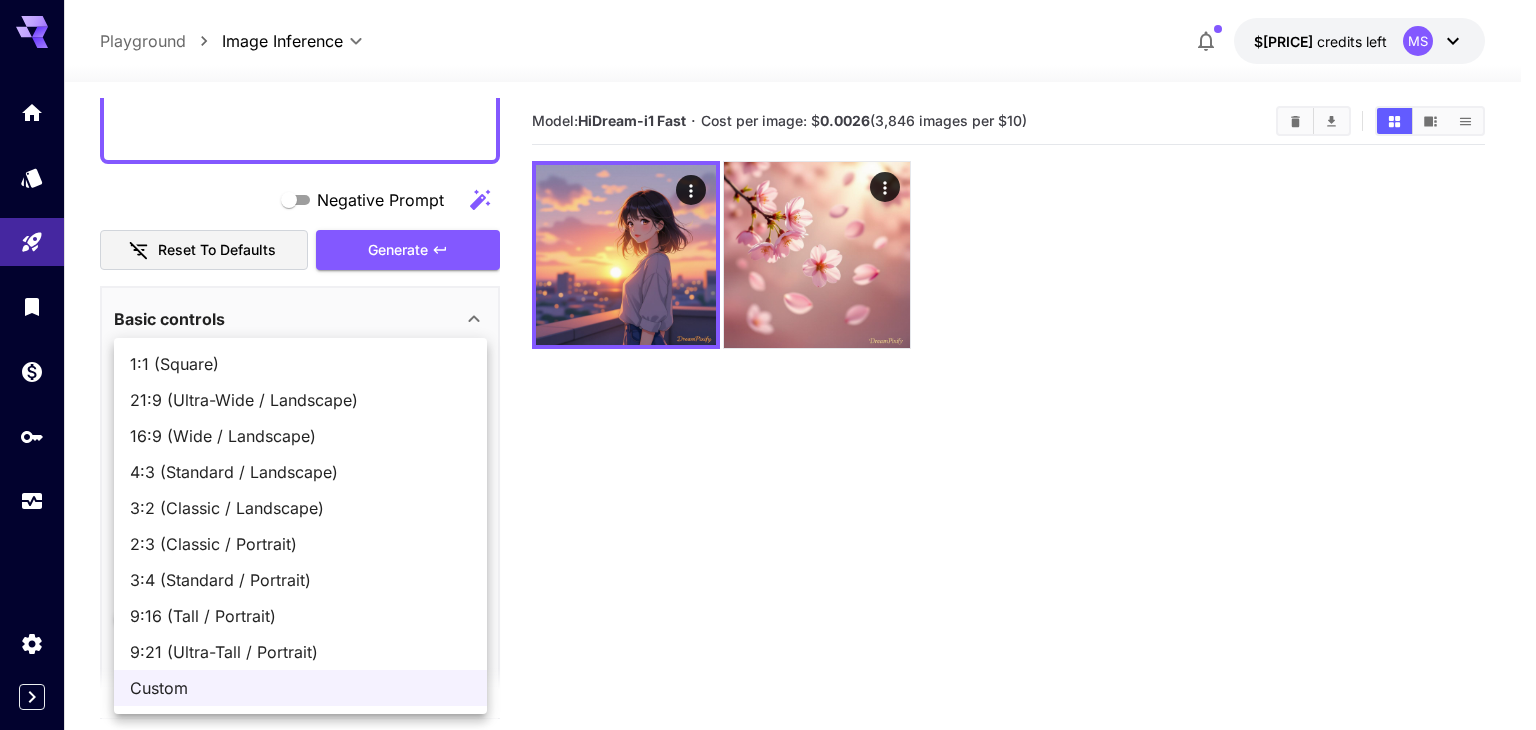 click on "9:16 (Tall / Portrait)" at bounding box center [300, 616] 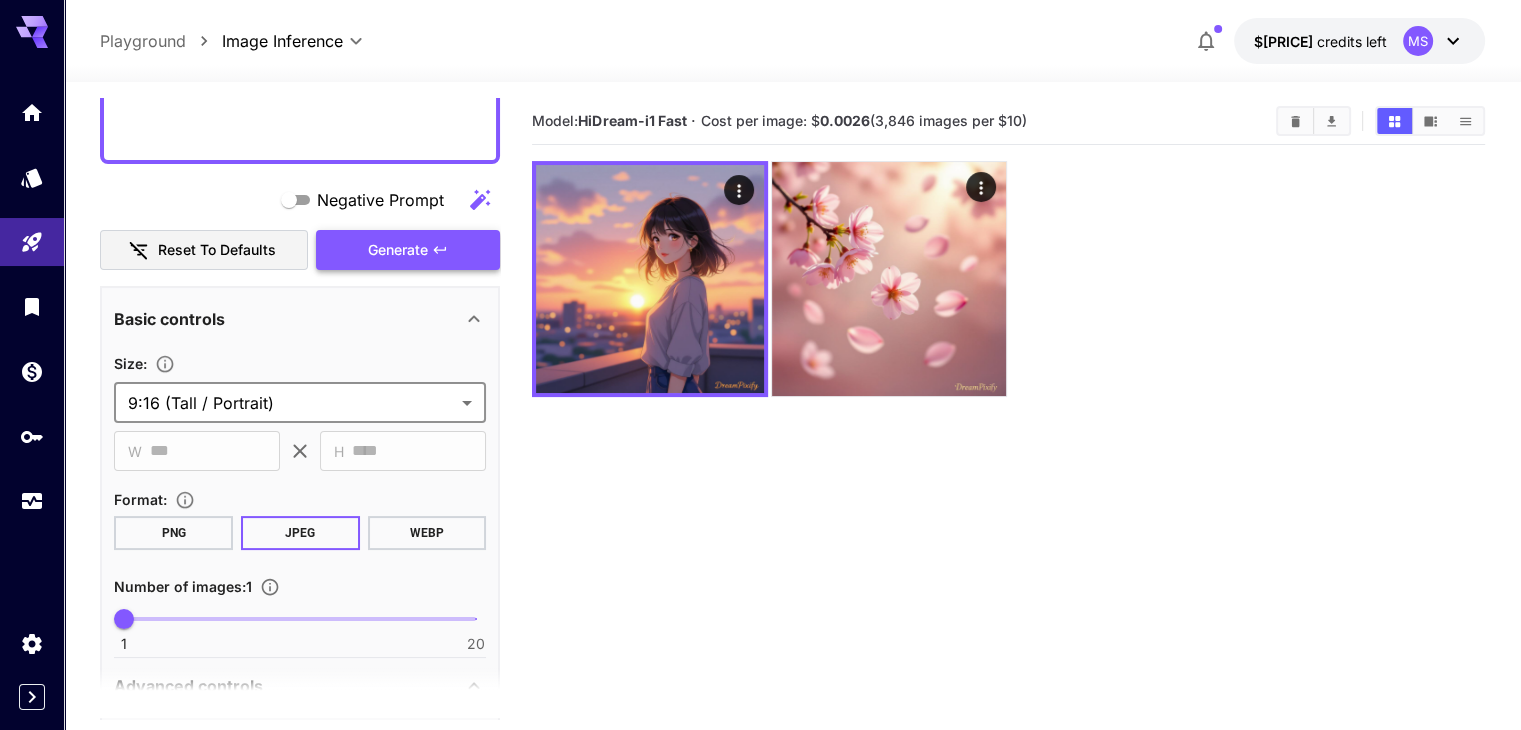 click 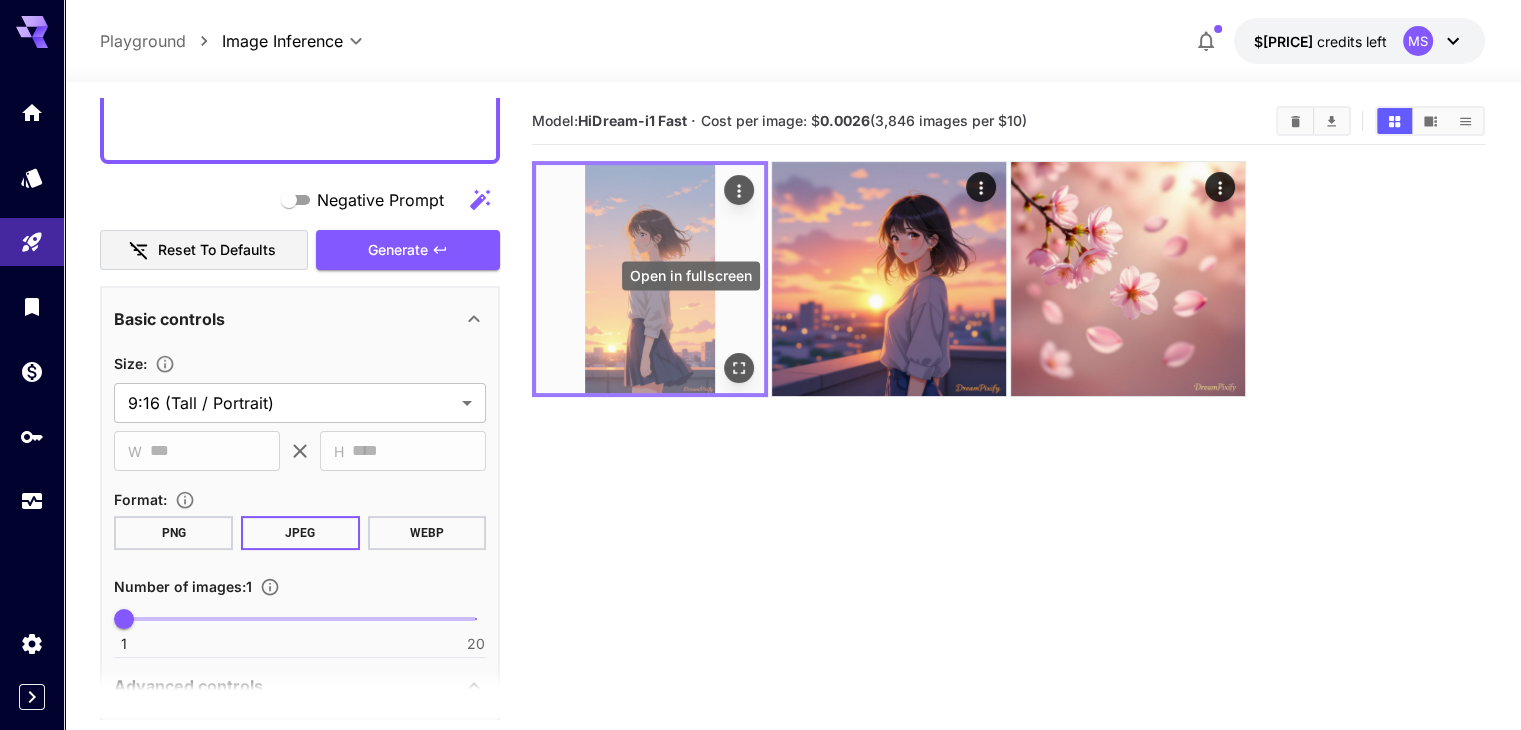 click 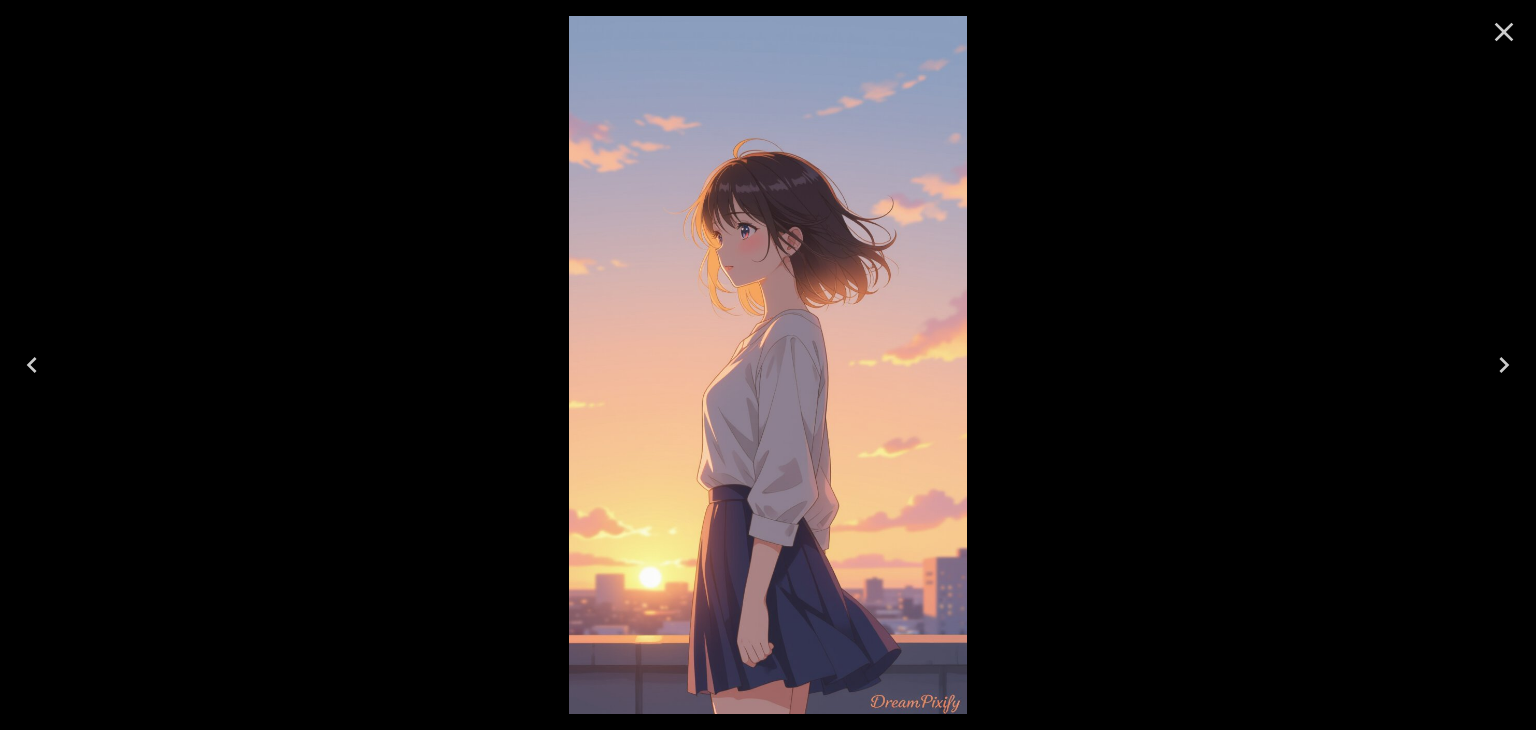 click 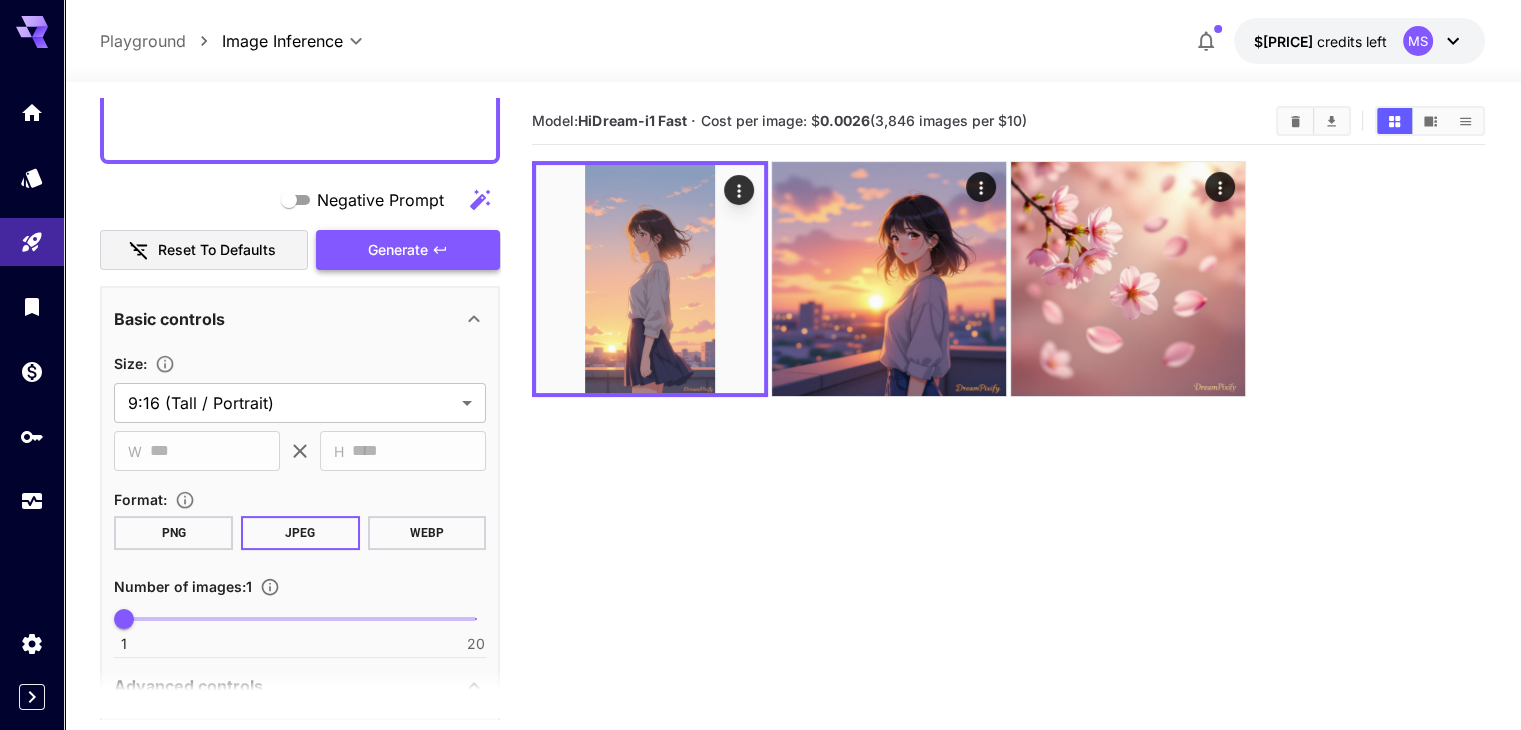 click on "Generate" at bounding box center [398, 250] 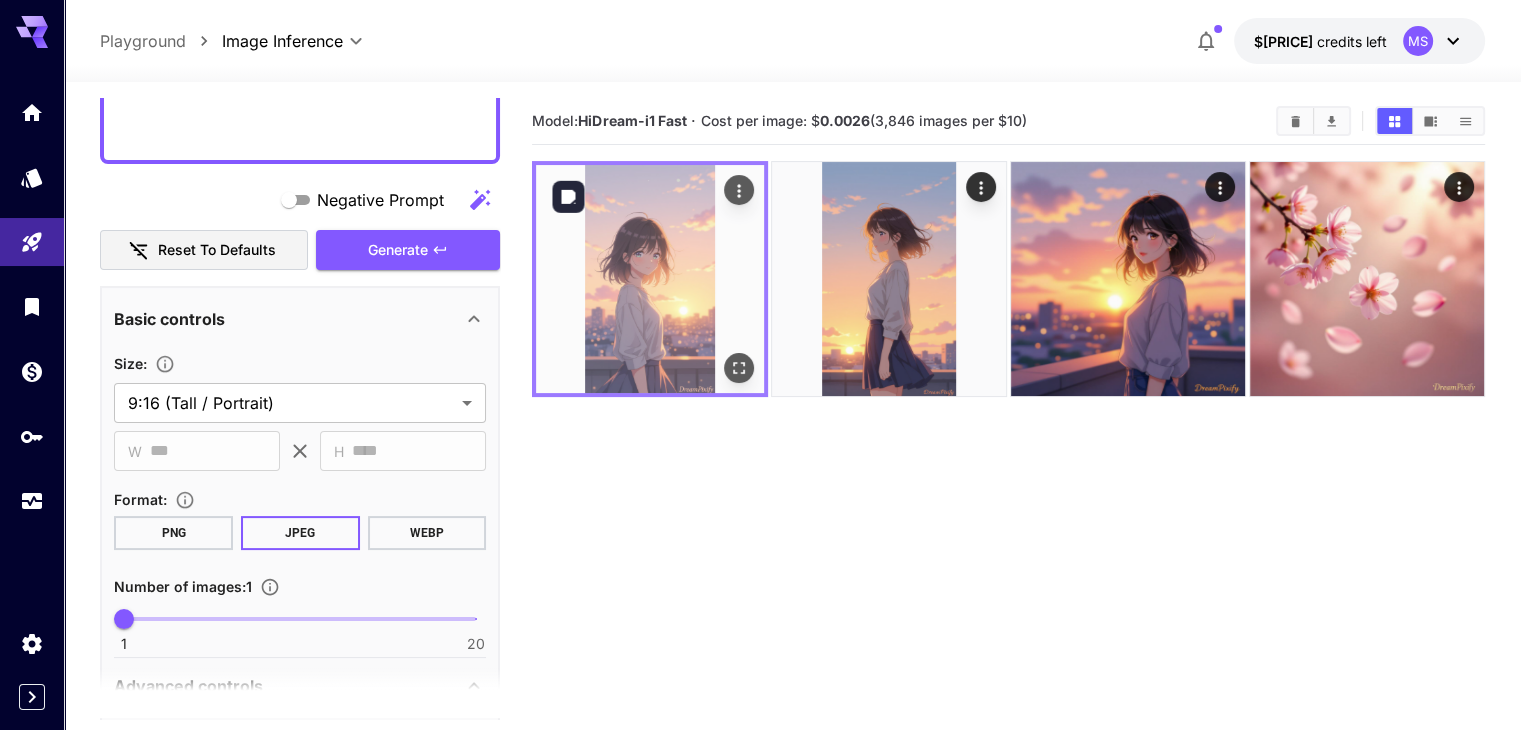 click 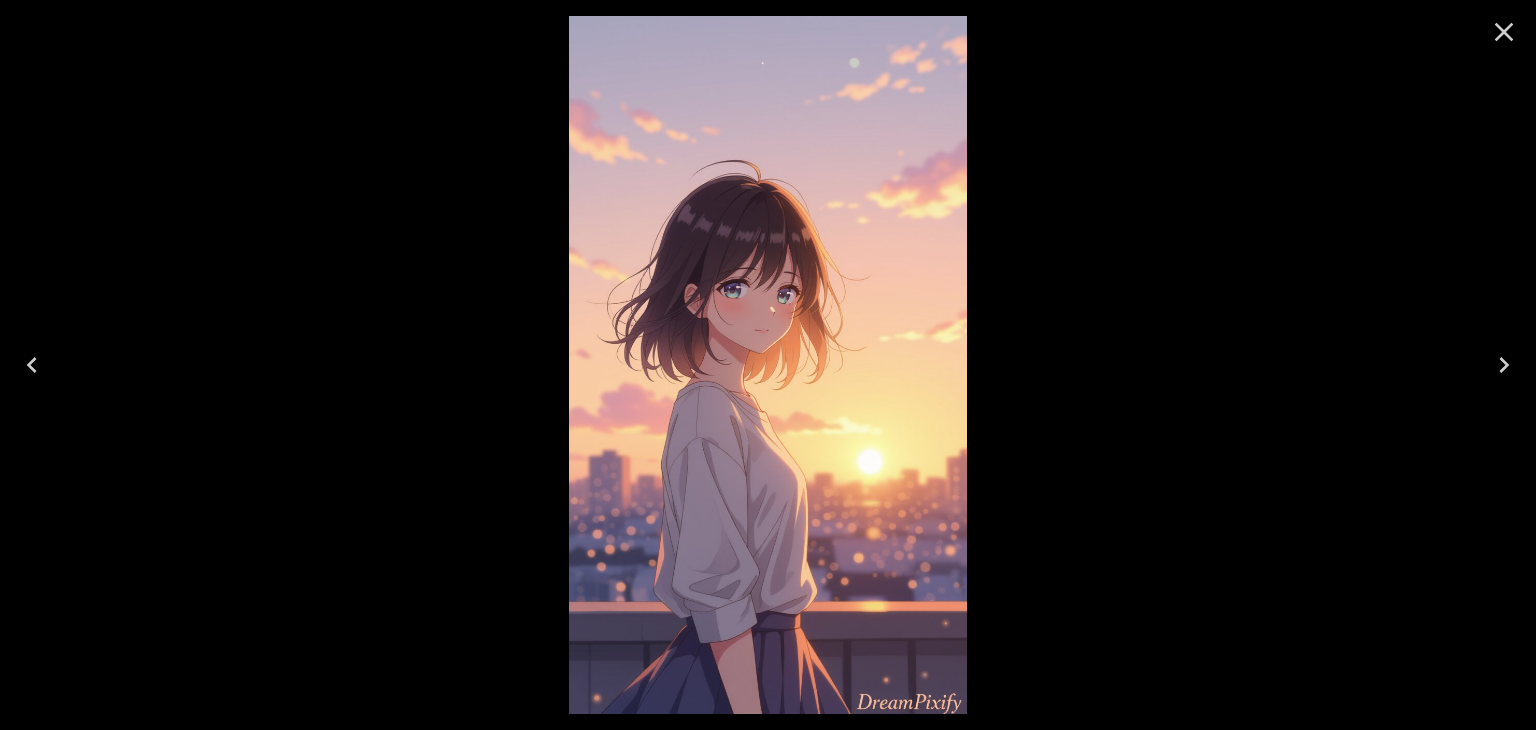 click 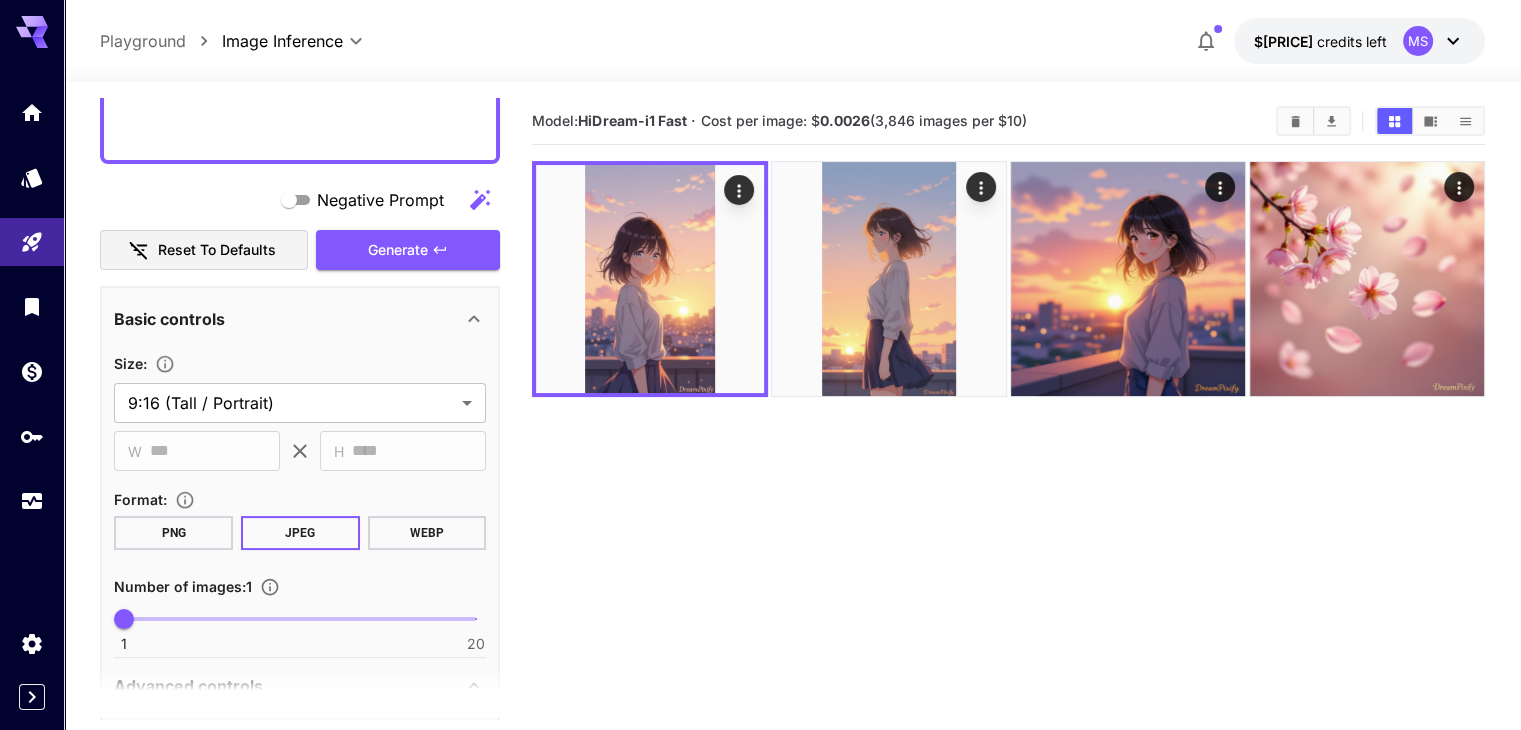 click on "**********" at bounding box center [300, 30] 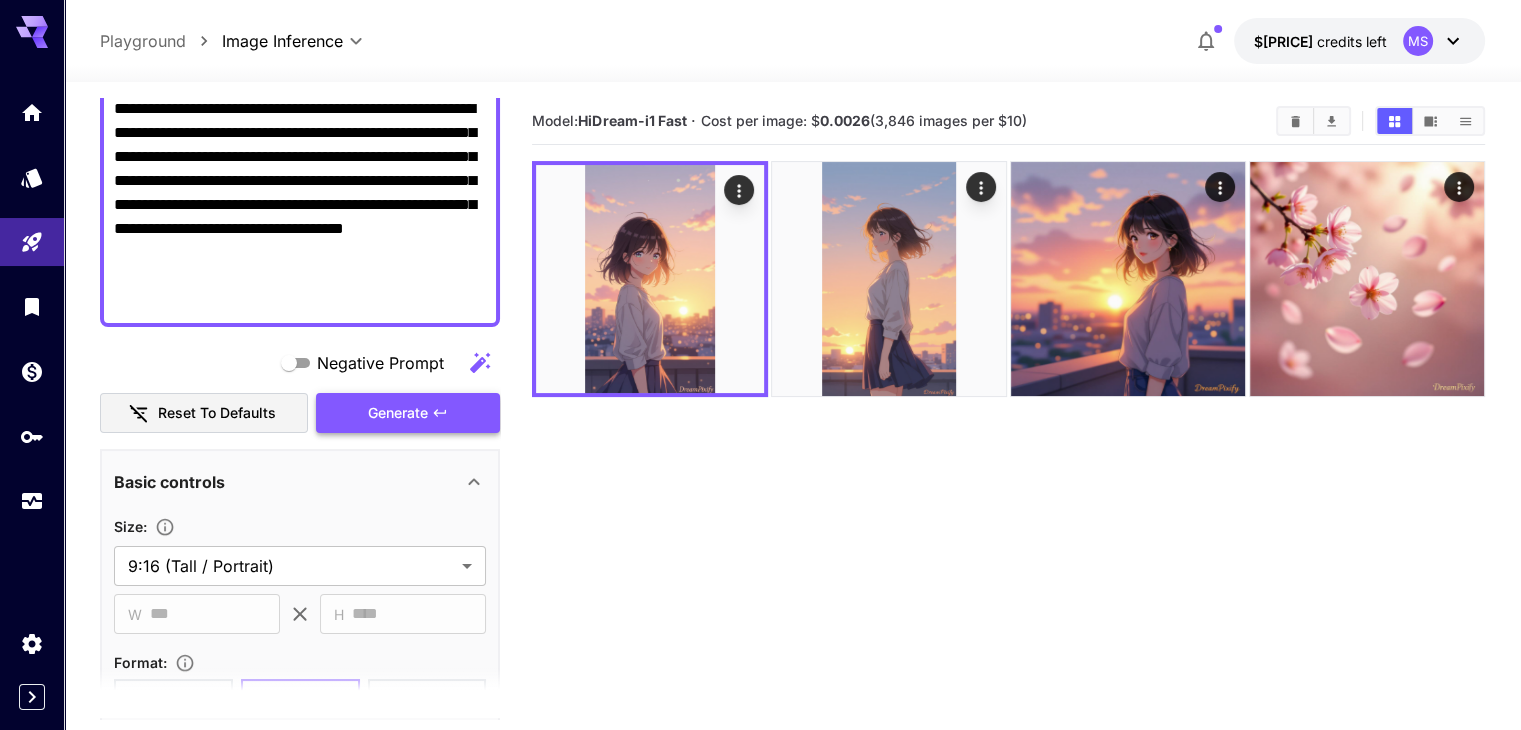 click on "Generate" at bounding box center (408, 413) 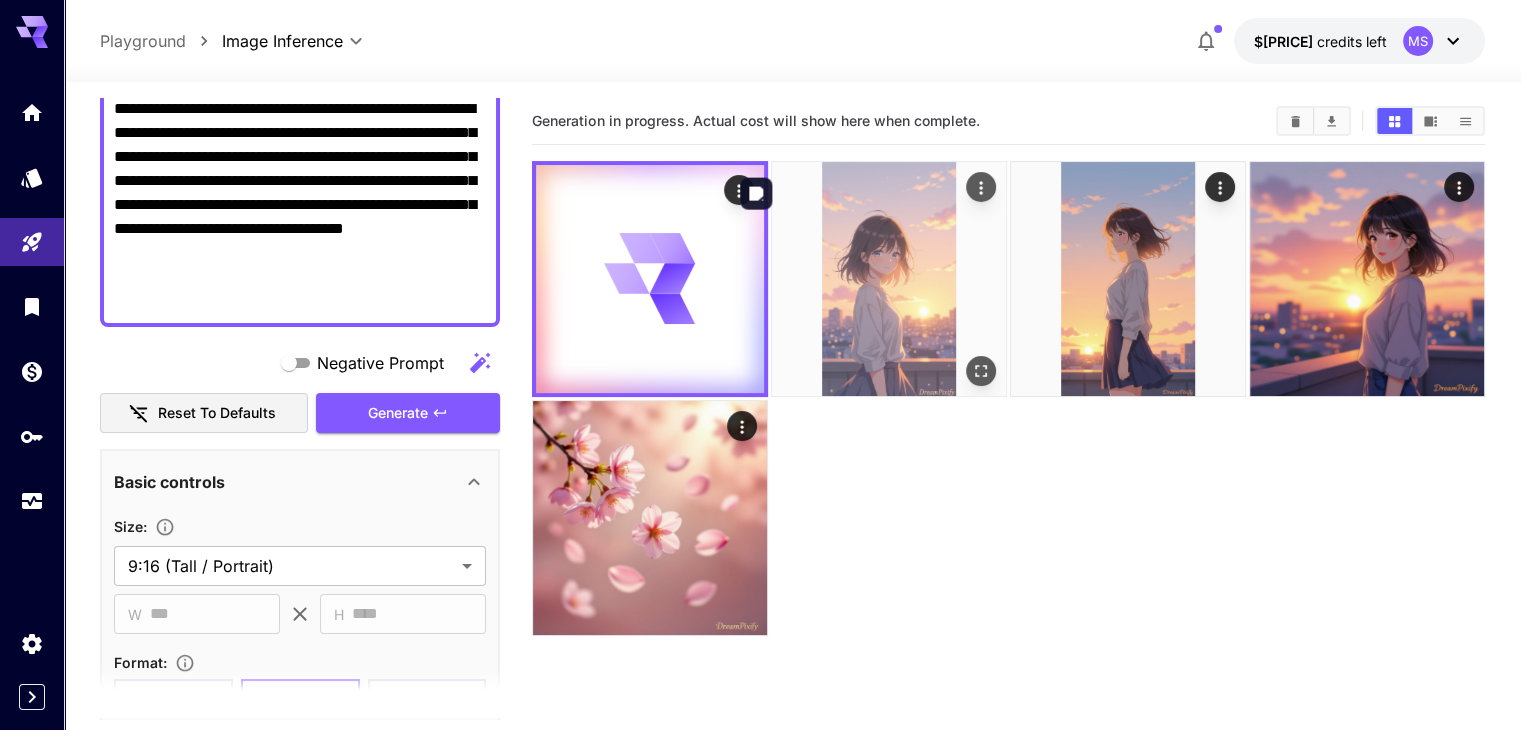 click at bounding box center (889, 279) 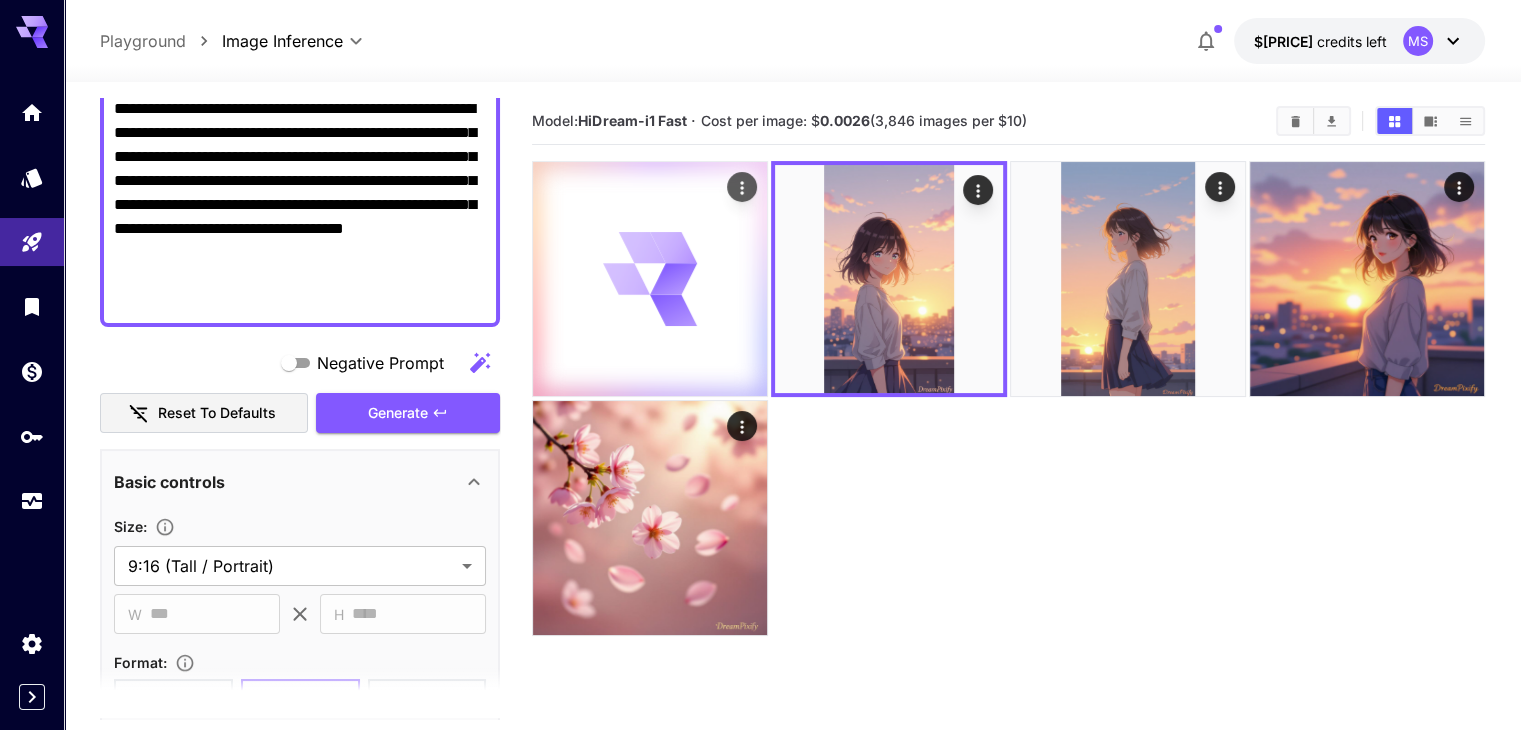 click 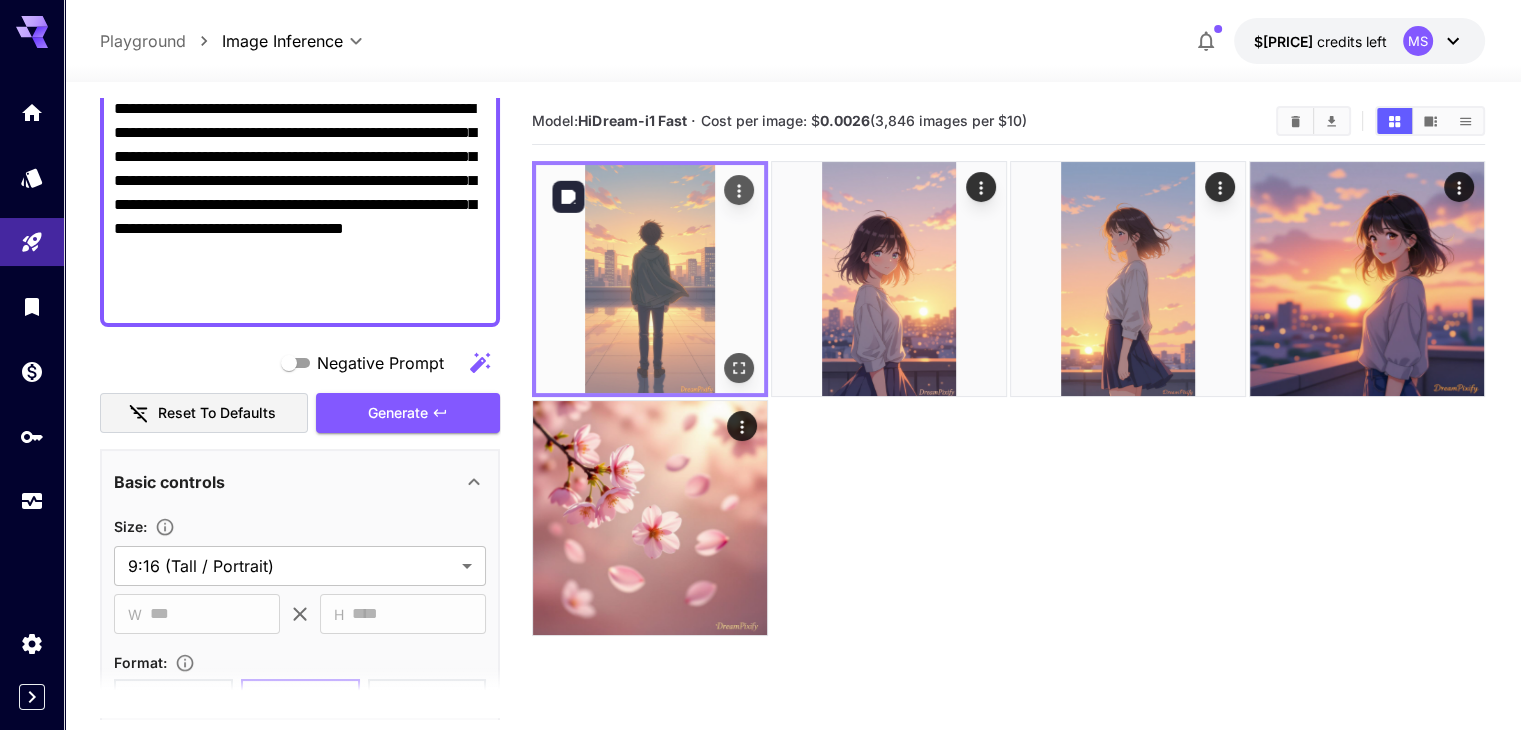 click 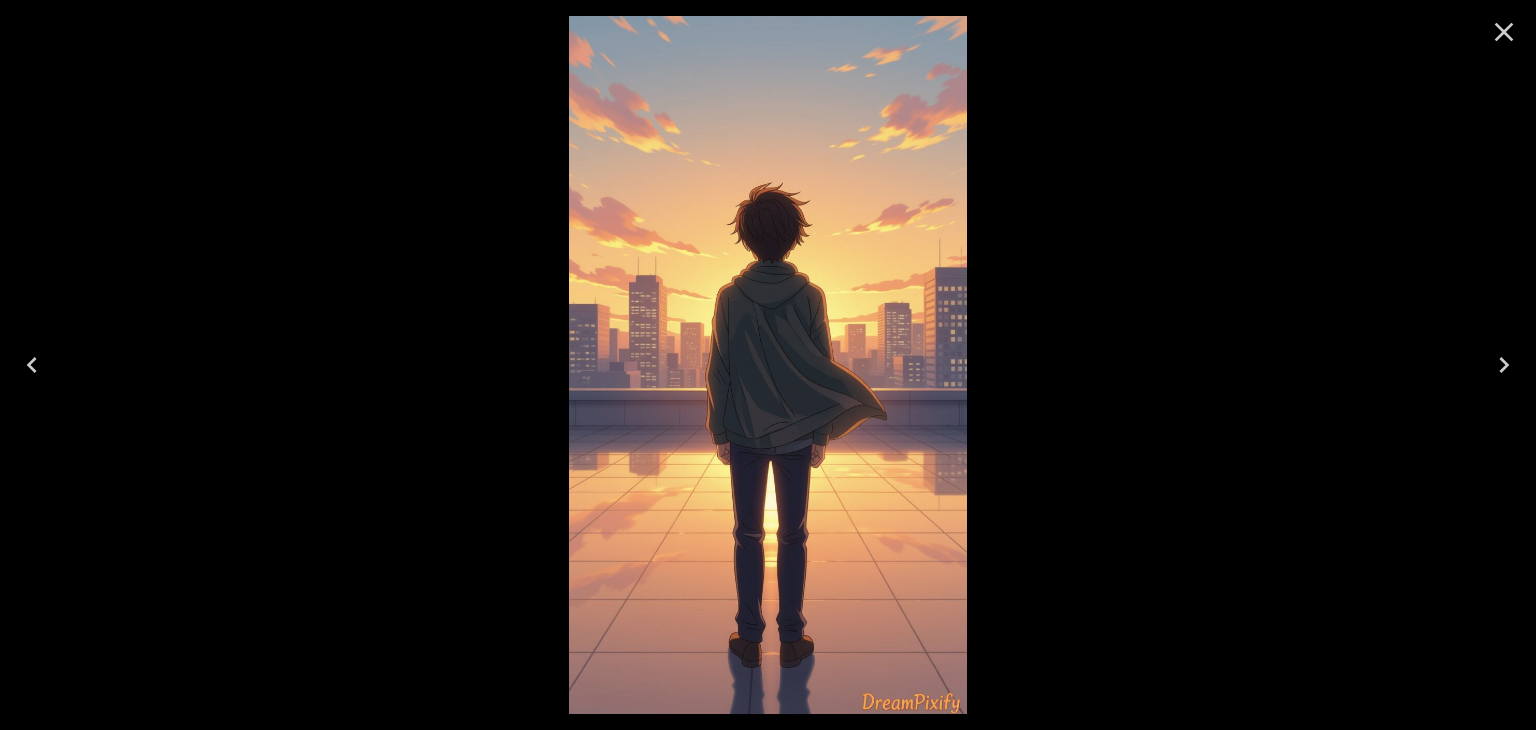 click 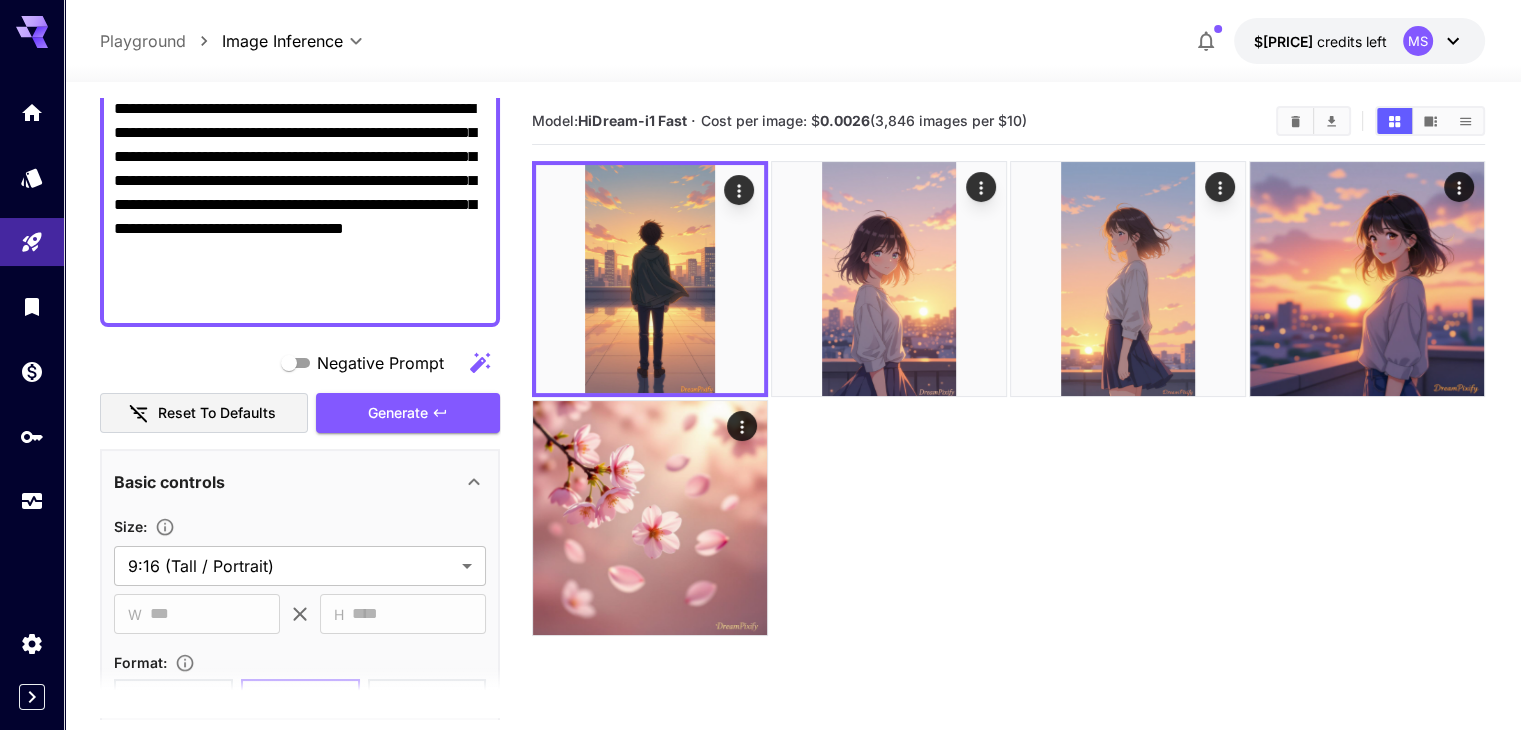 click on "**********" at bounding box center [300, 205] 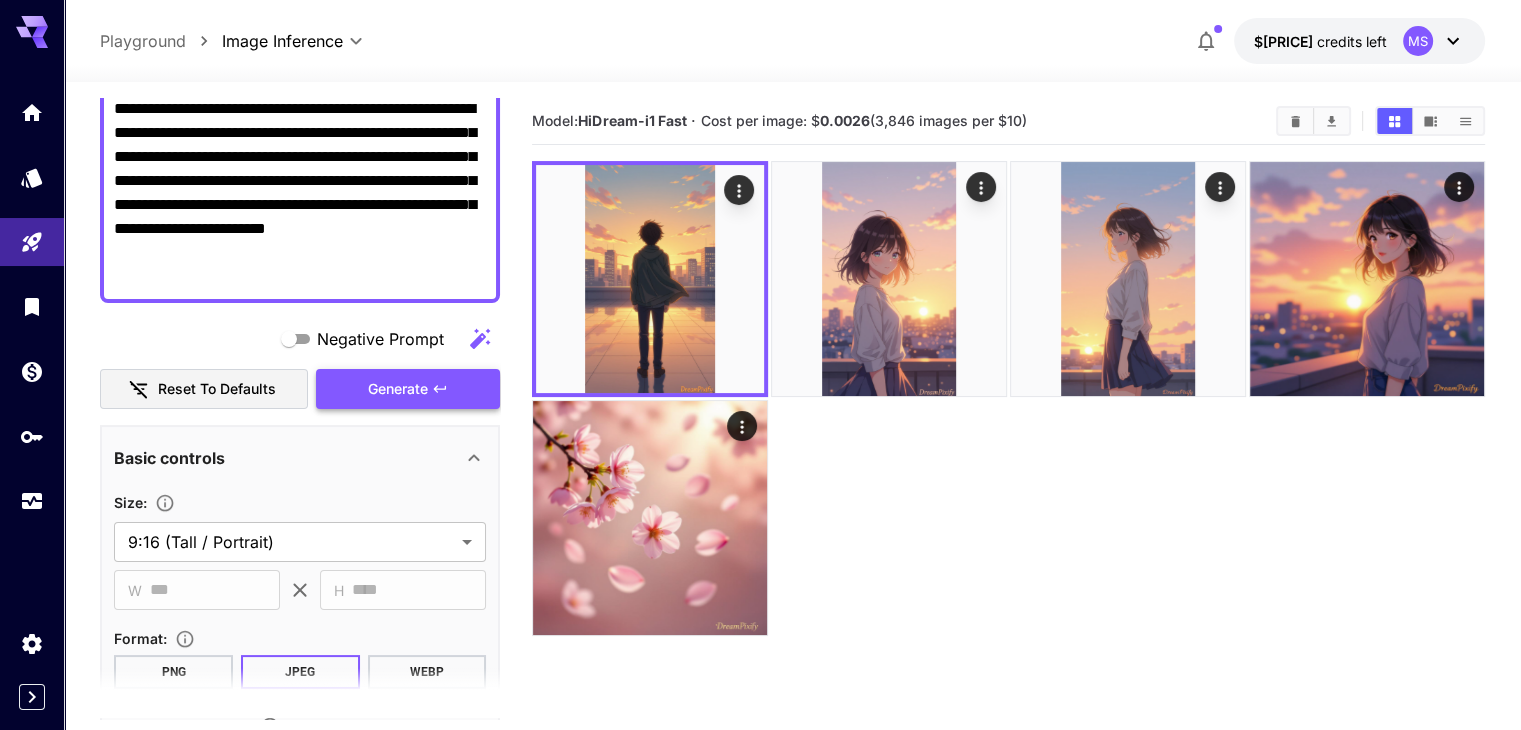 click on "Generate" at bounding box center (398, 389) 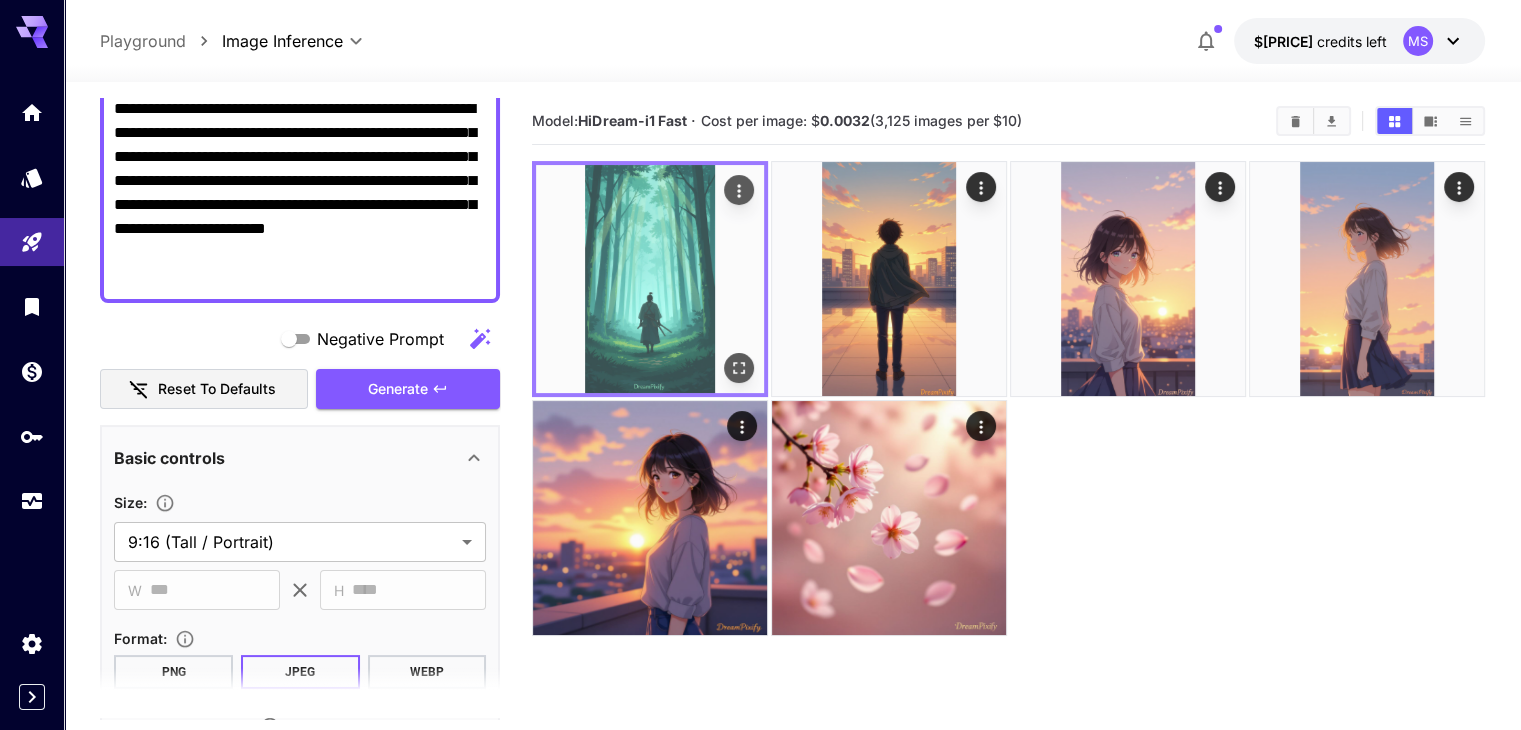 click 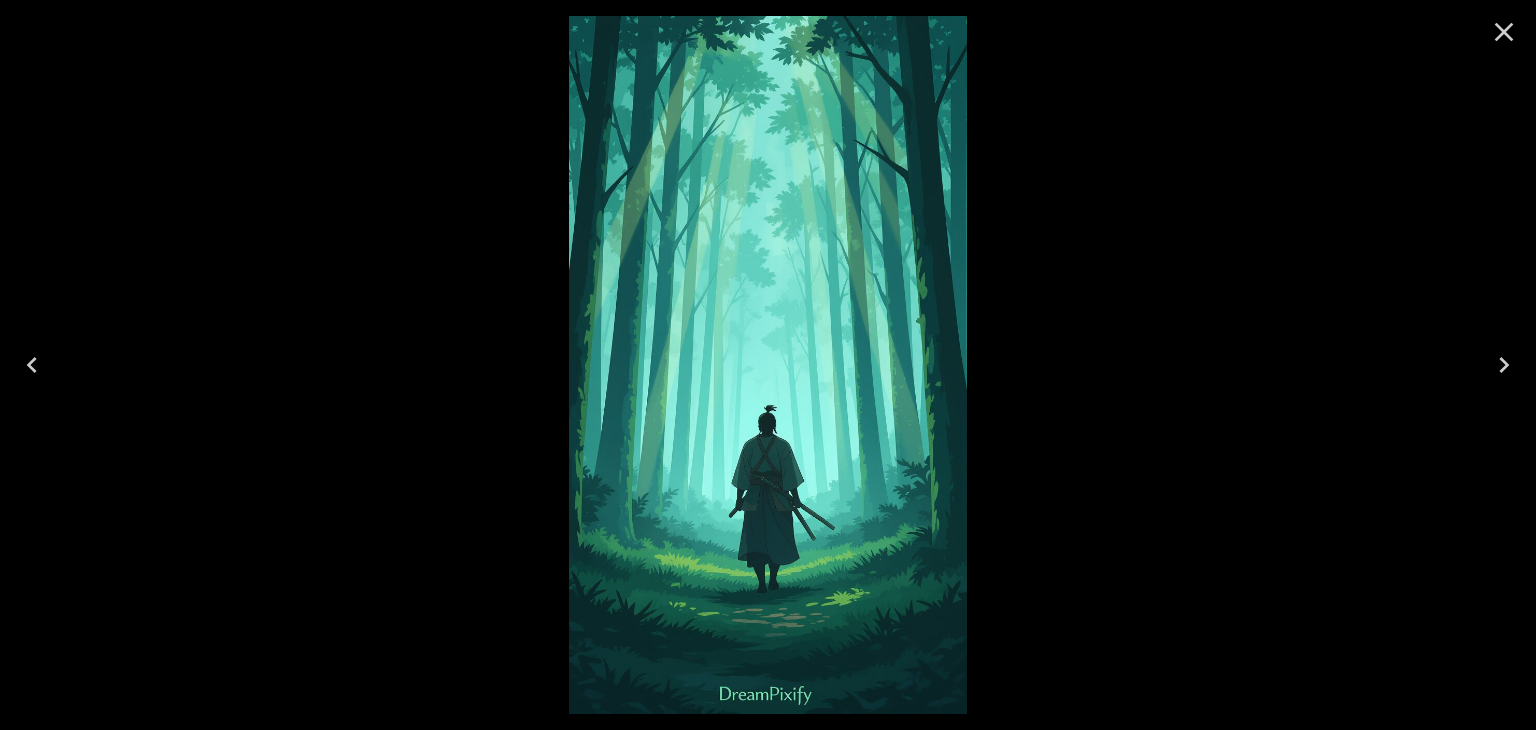 click 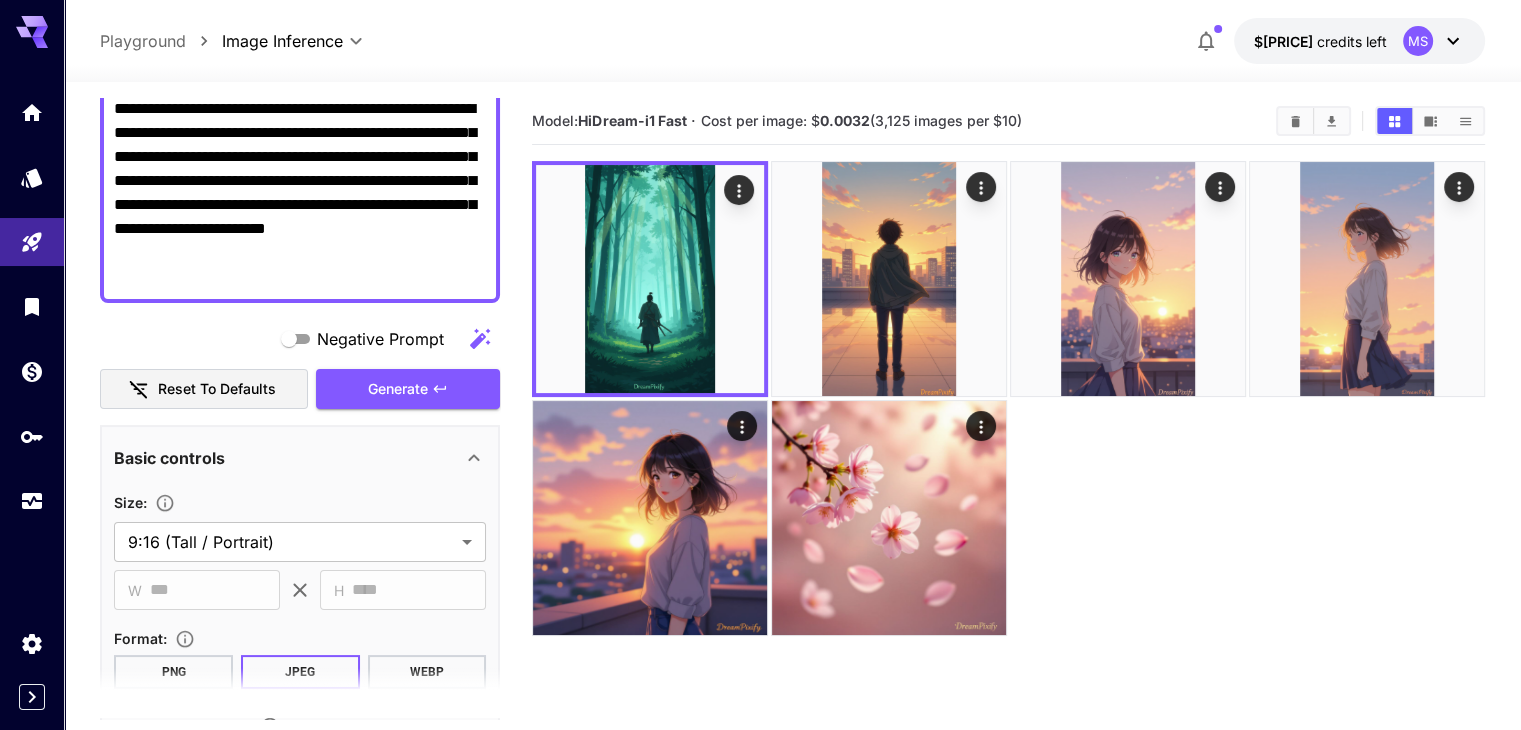 click on "**********" at bounding box center (300, 193) 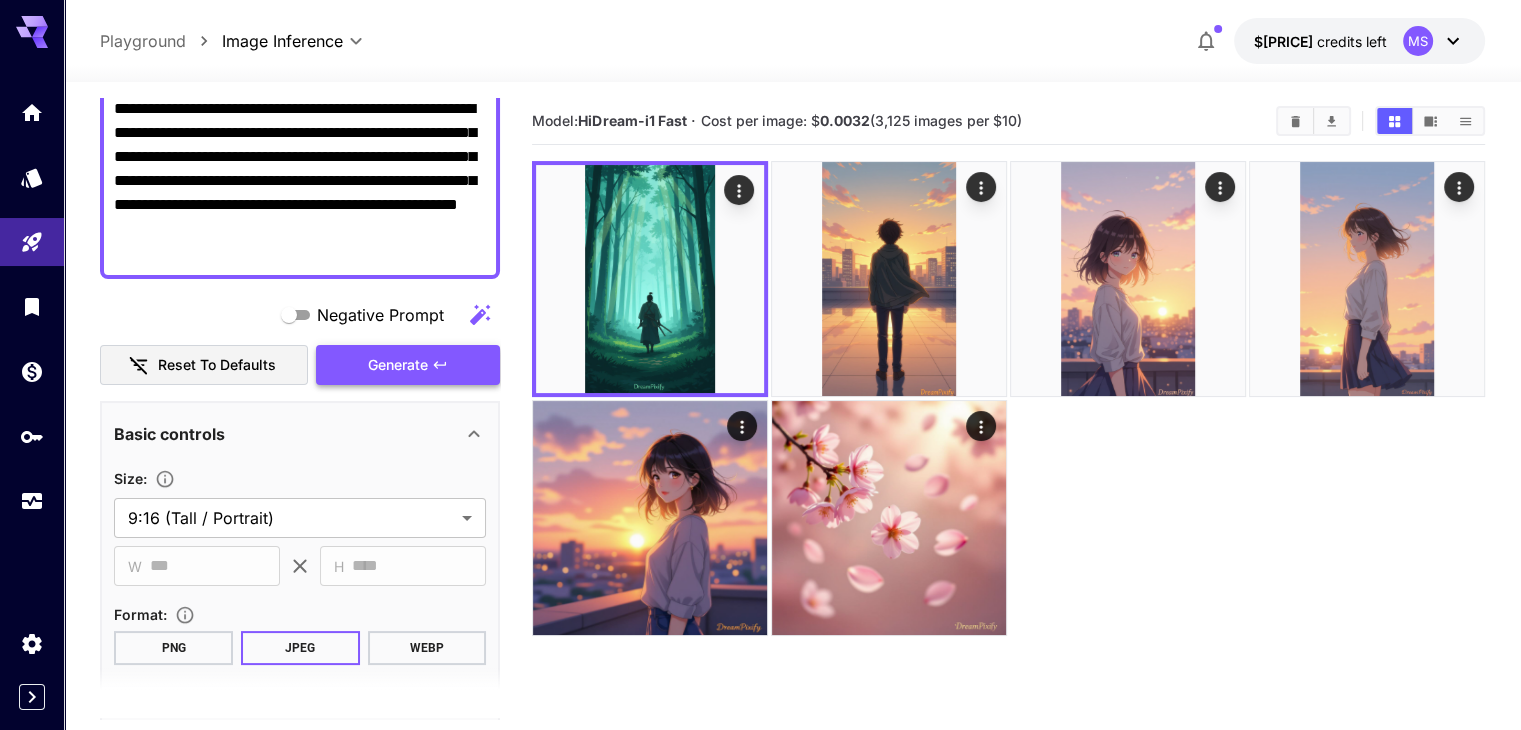 click on "Generate" at bounding box center [408, 365] 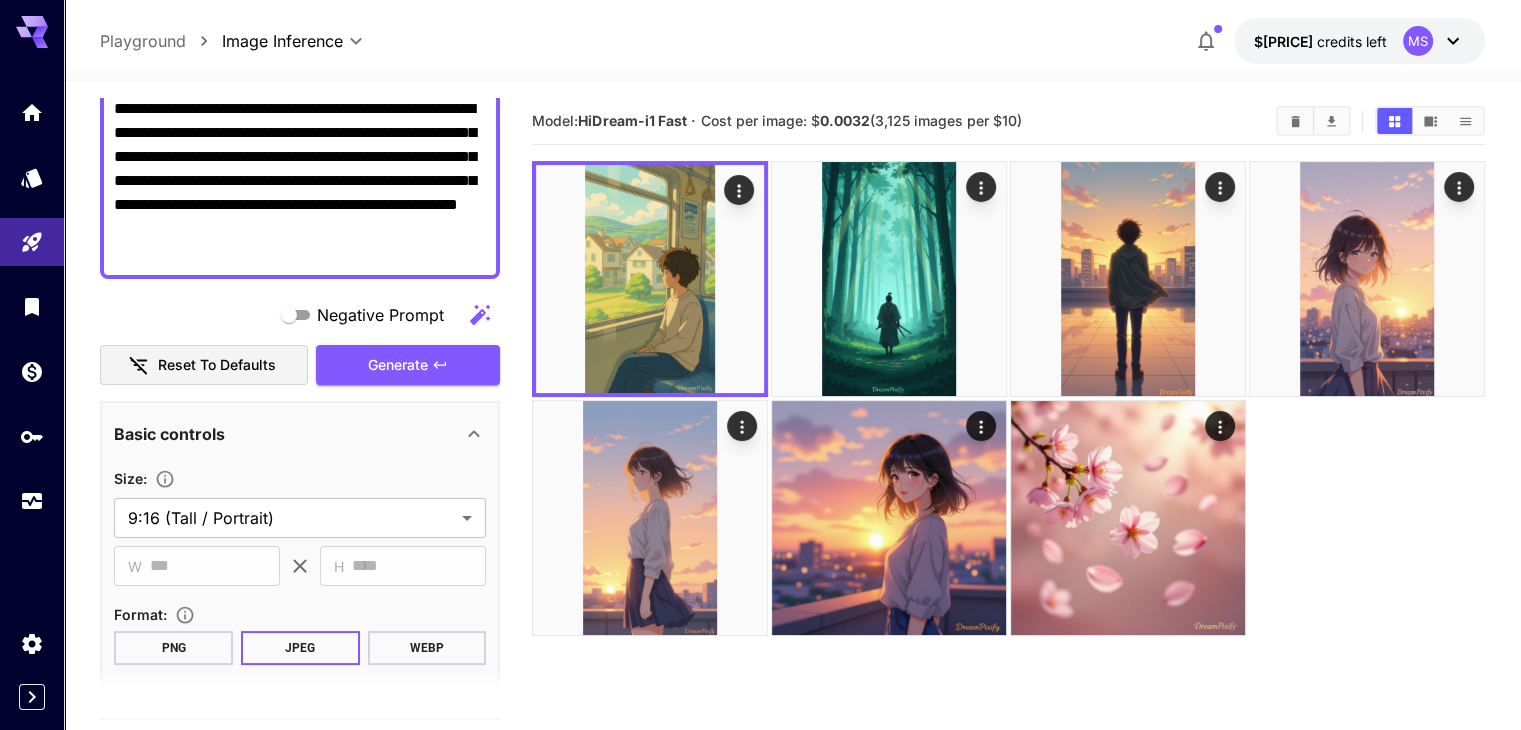 click on "**********" at bounding box center [300, 181] 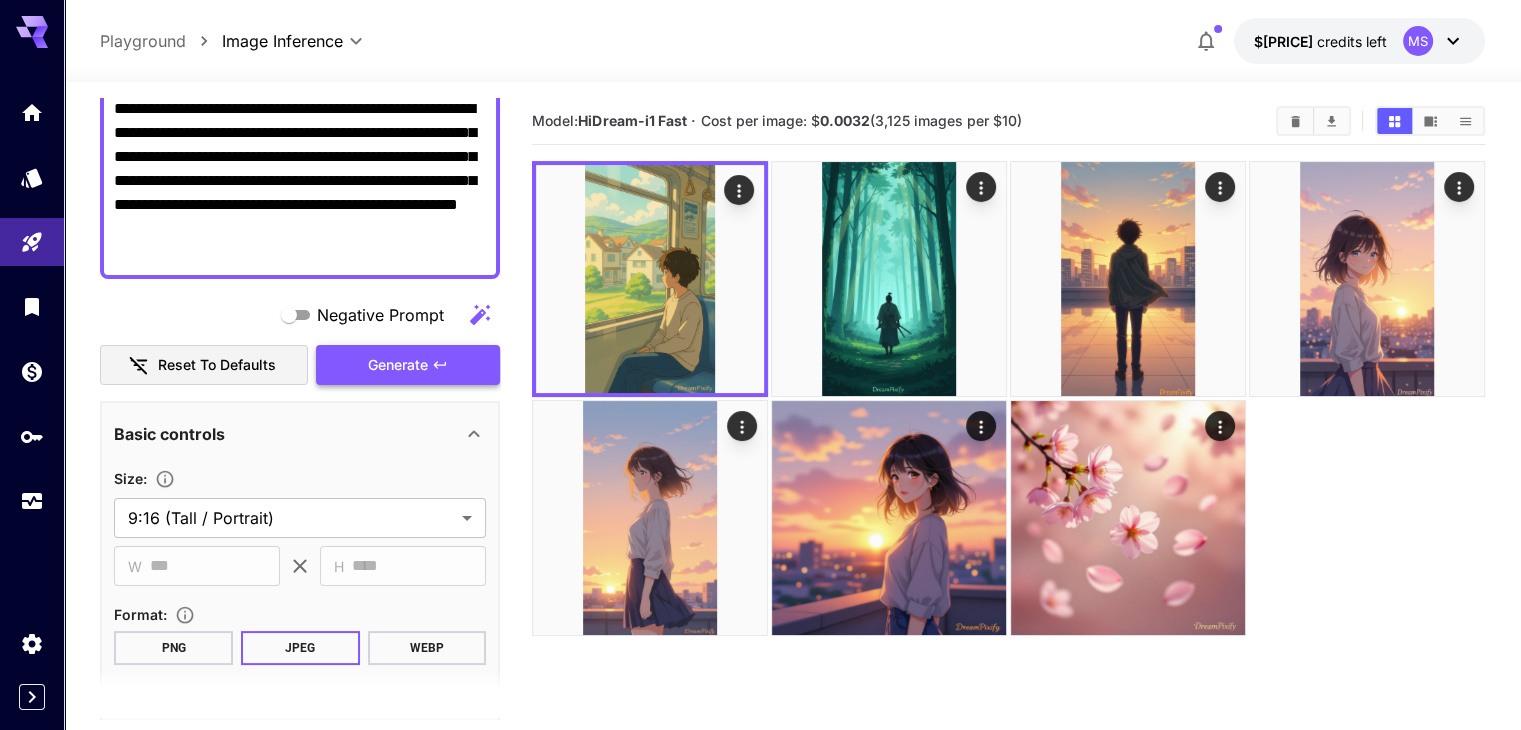 click on "Generate" at bounding box center [398, 365] 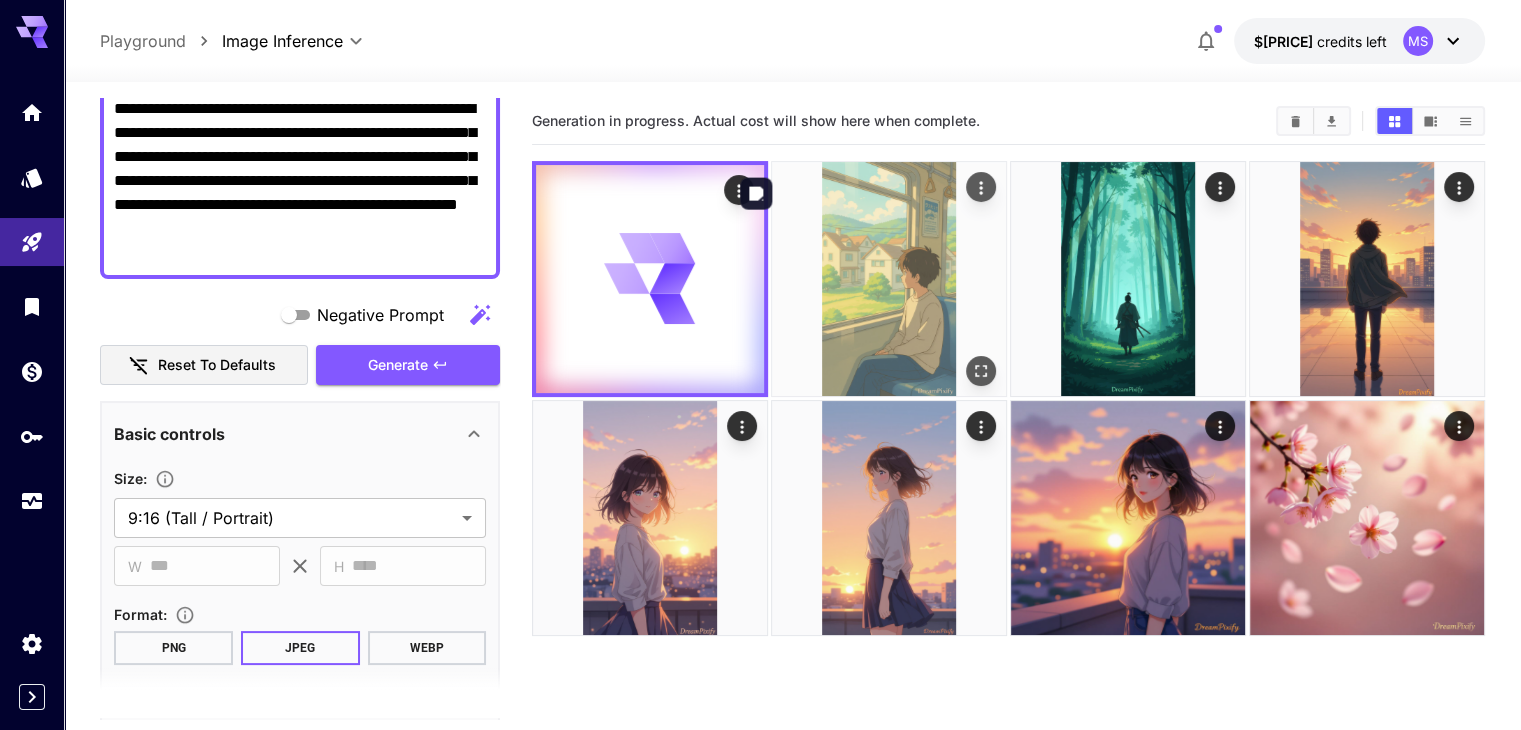 click 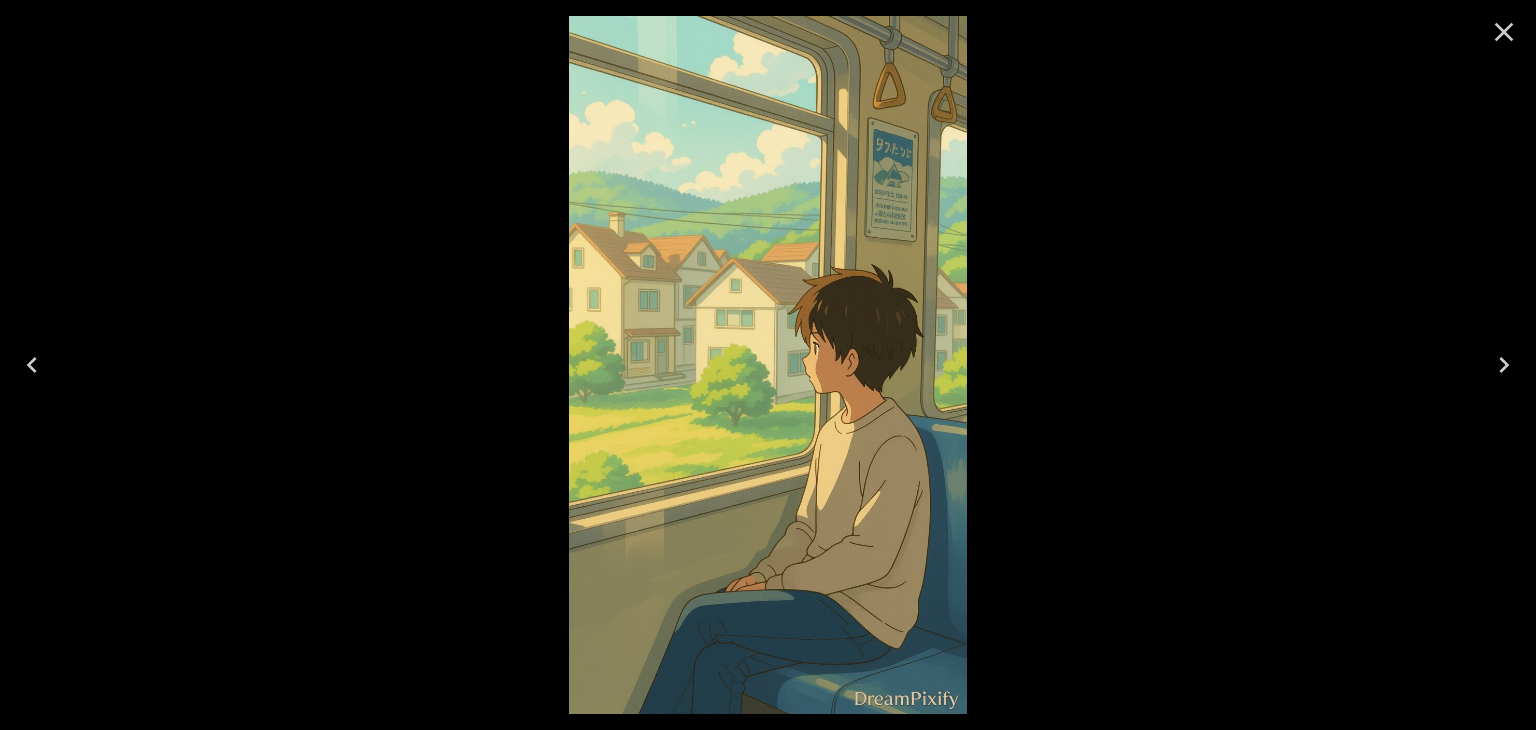 click 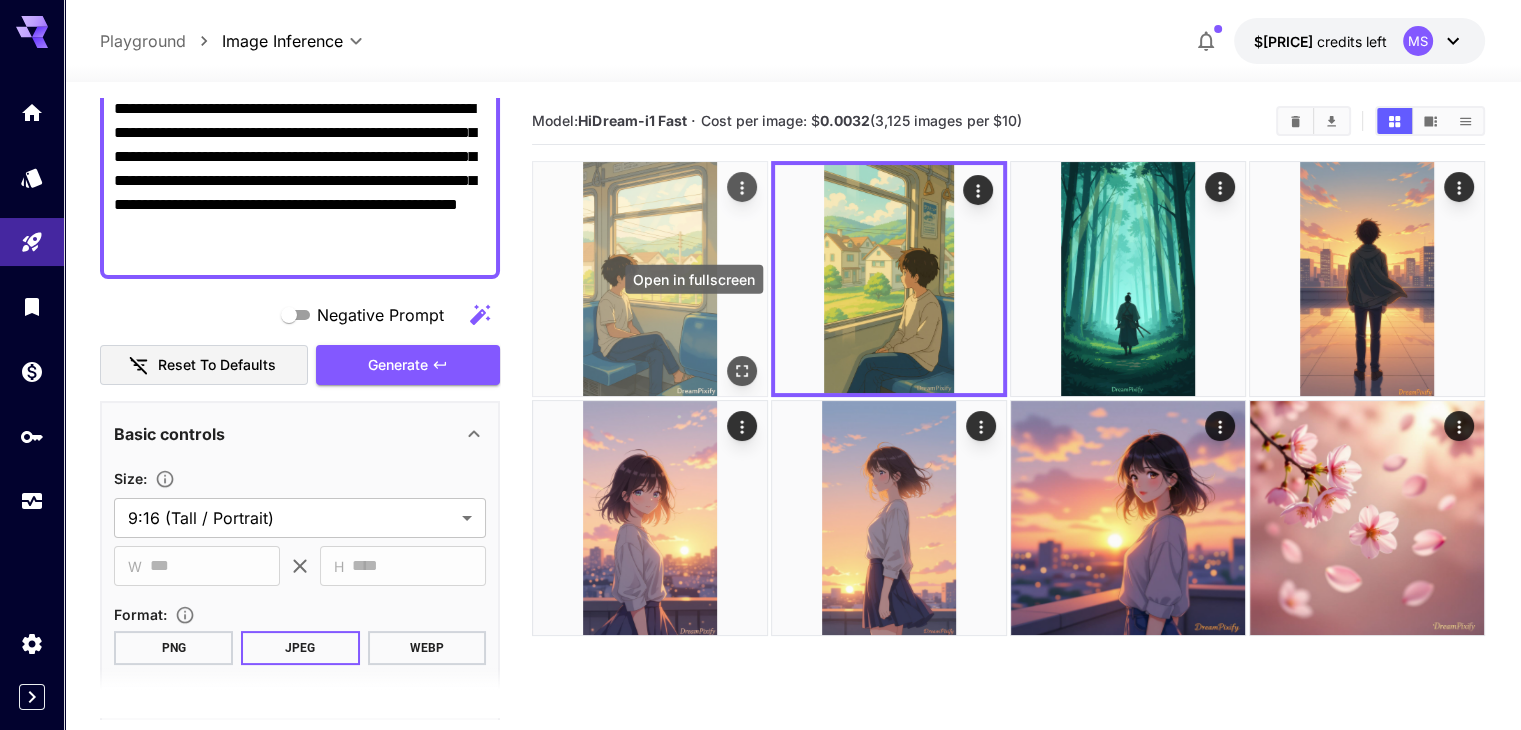click 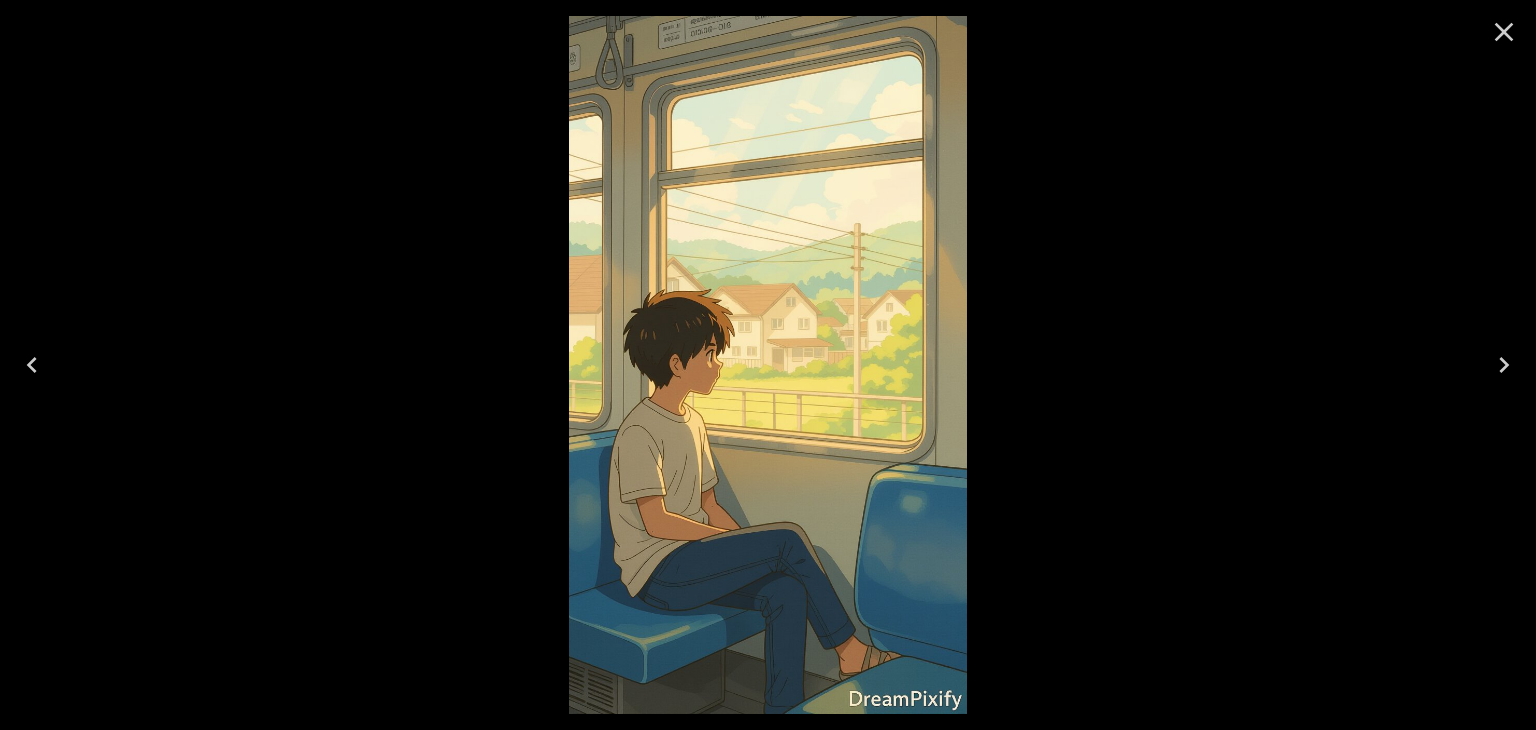 click 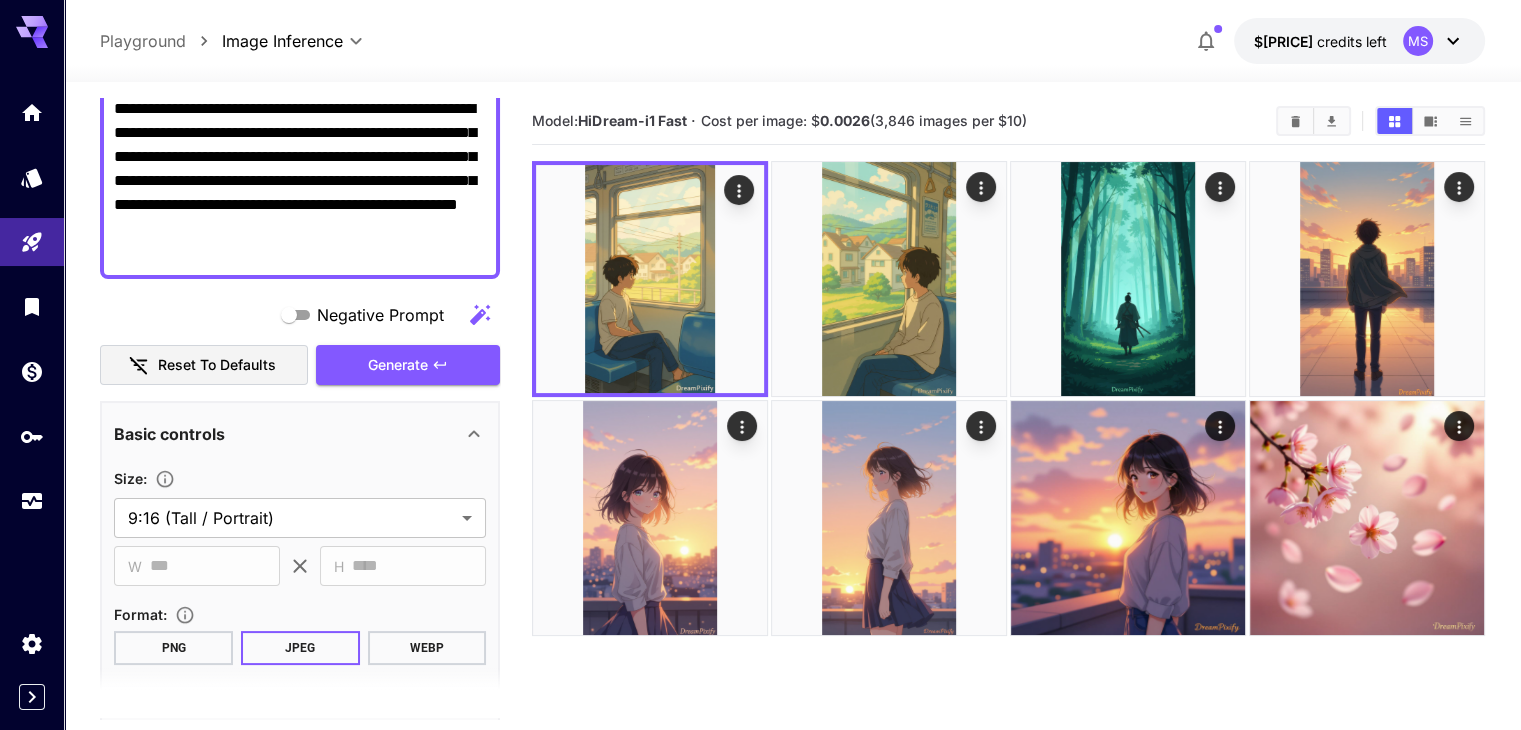 click on "**********" at bounding box center (300, 181) 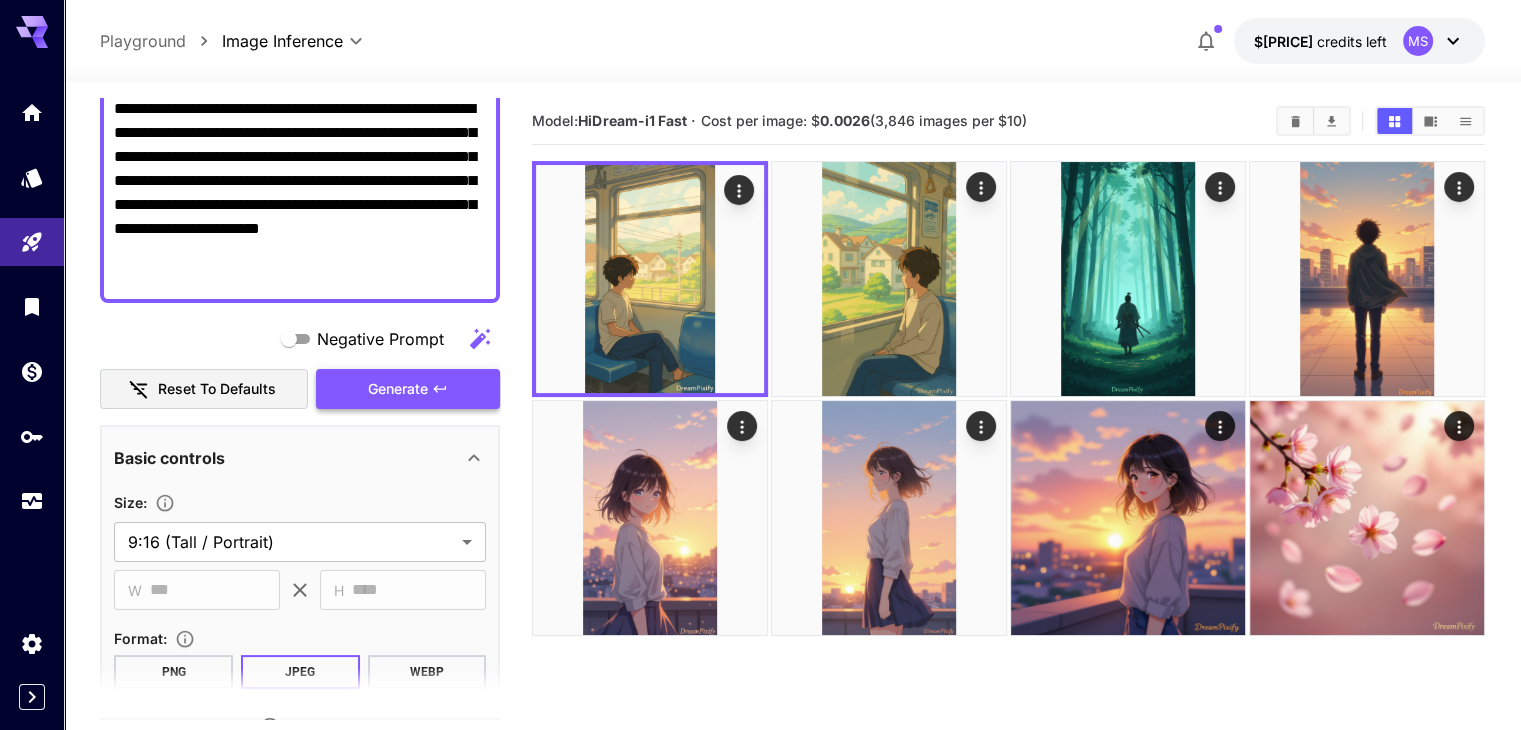 click on "Generate" at bounding box center [408, 389] 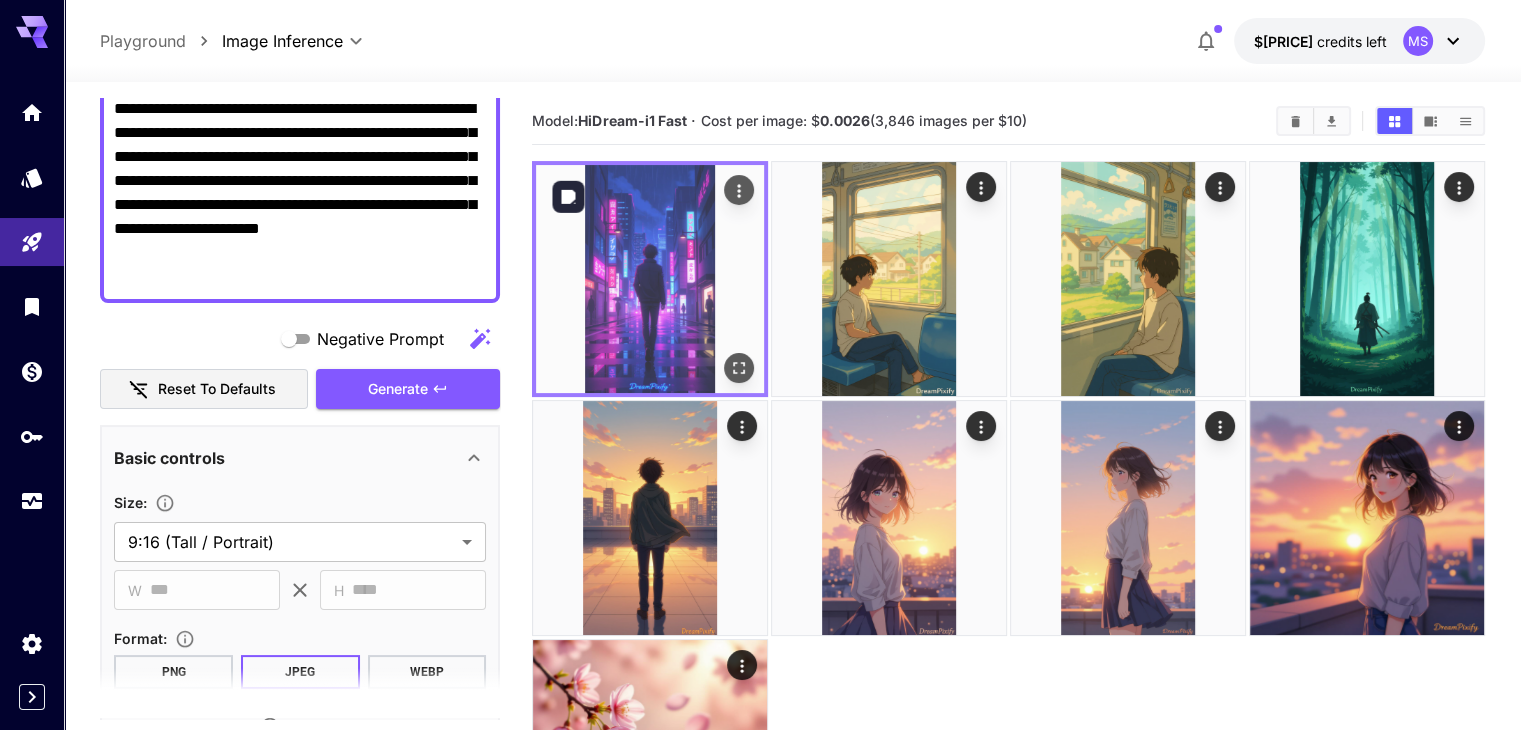 click at bounding box center (650, 279) 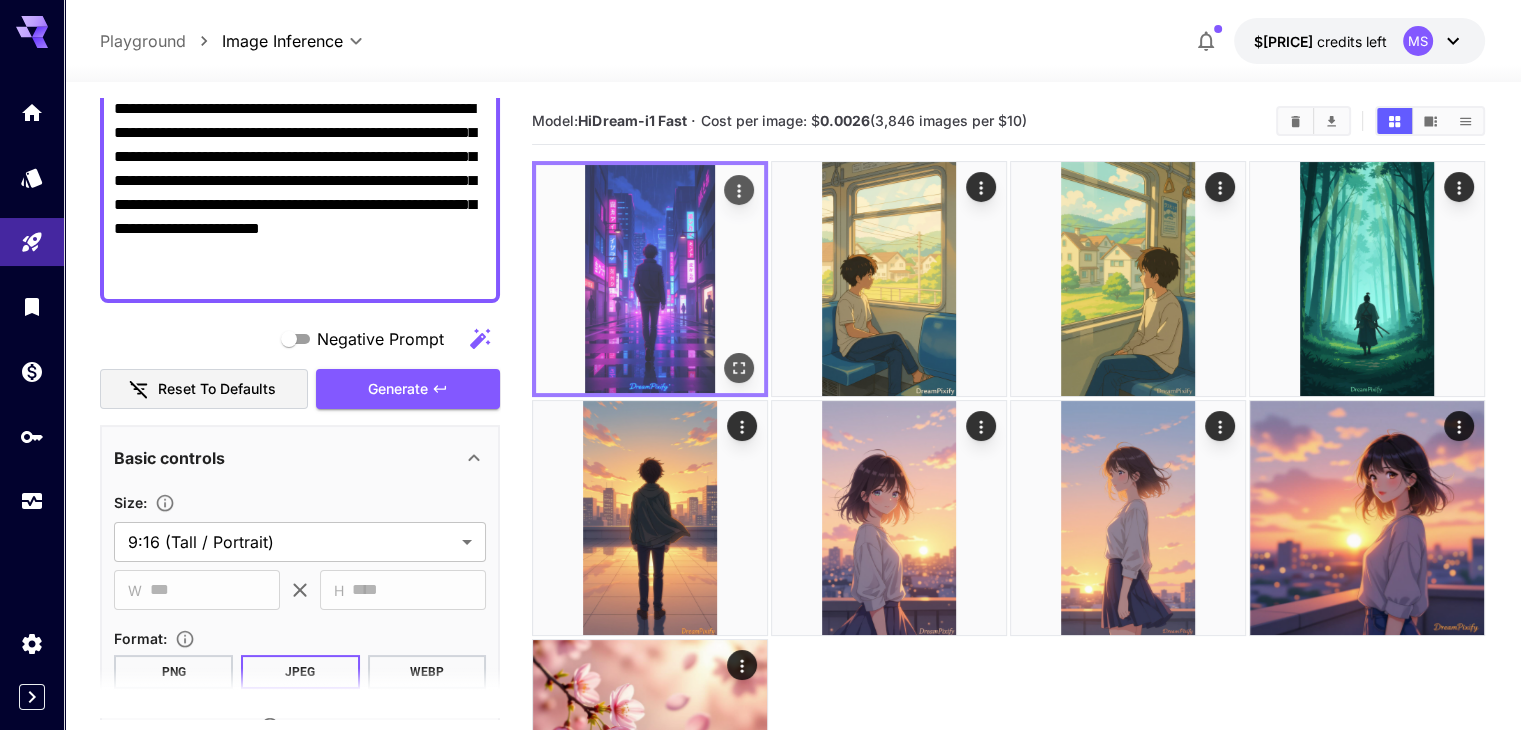 click 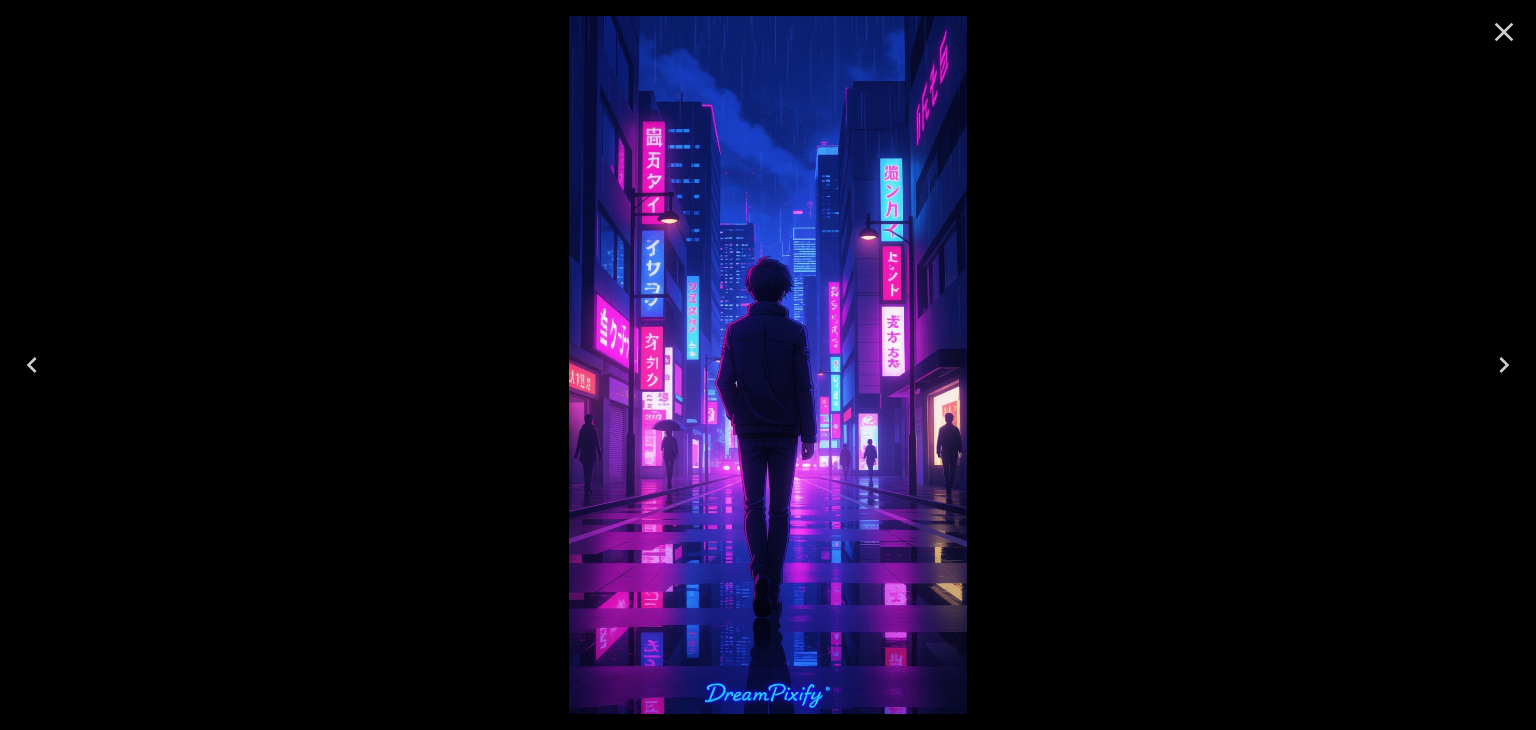 click 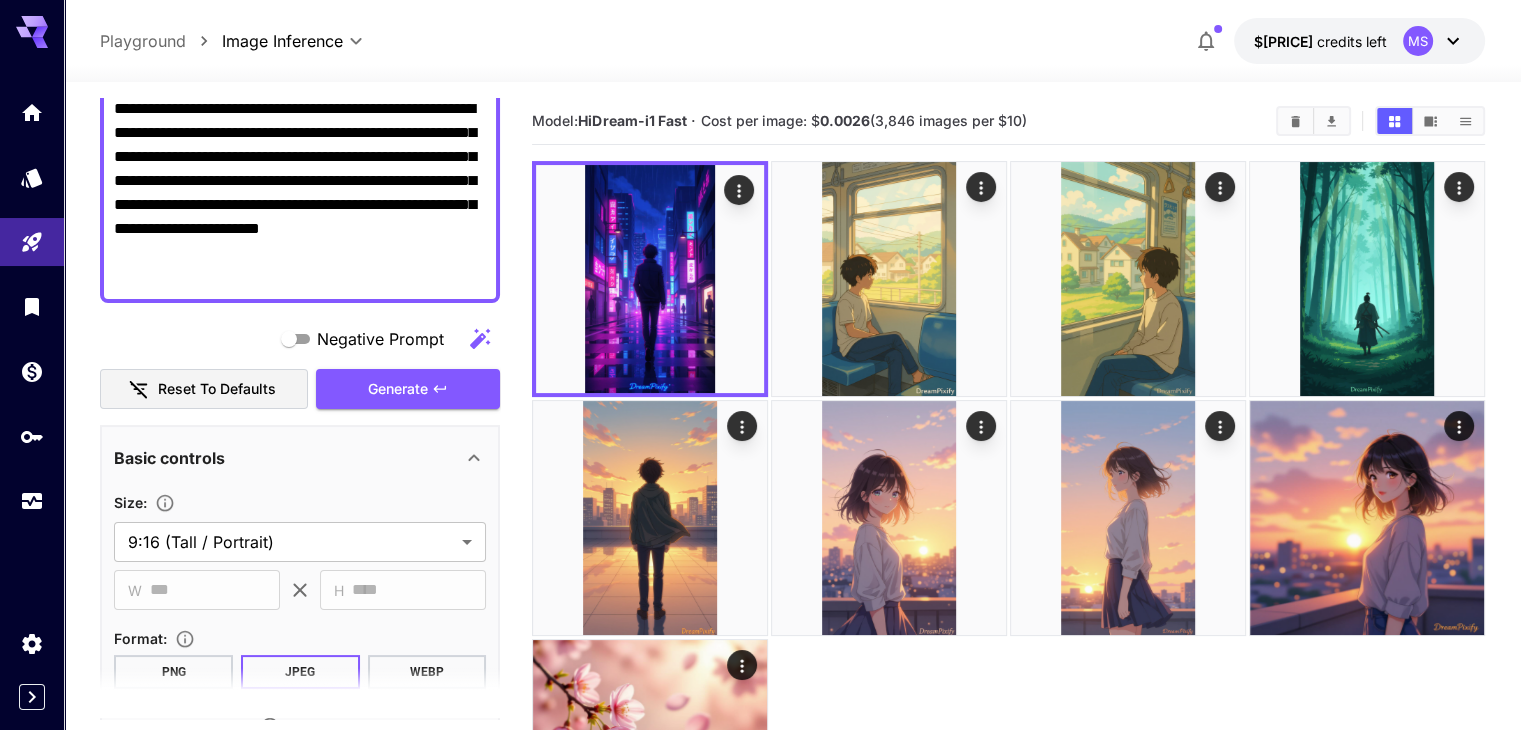 click on "**********" at bounding box center [300, 193] 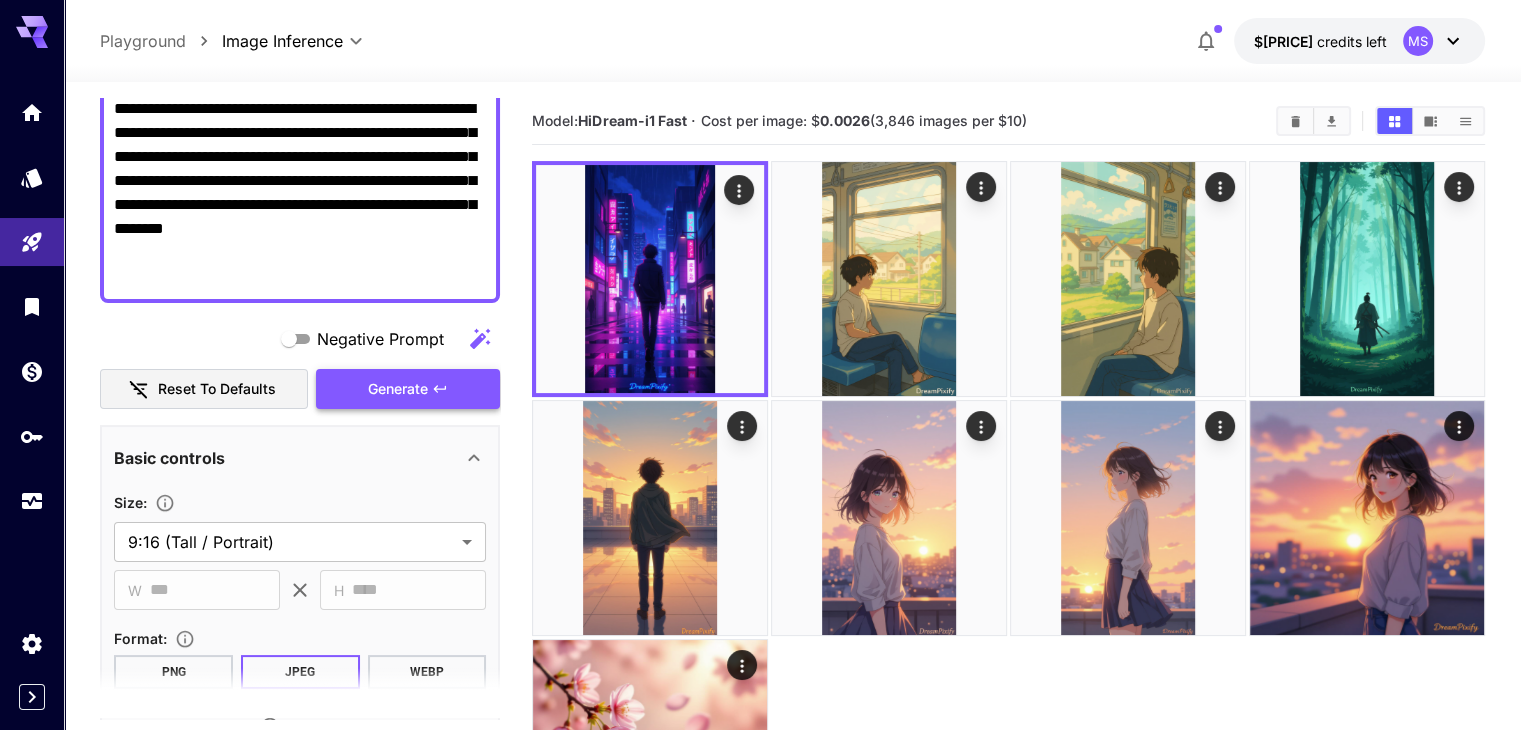 type on "**********" 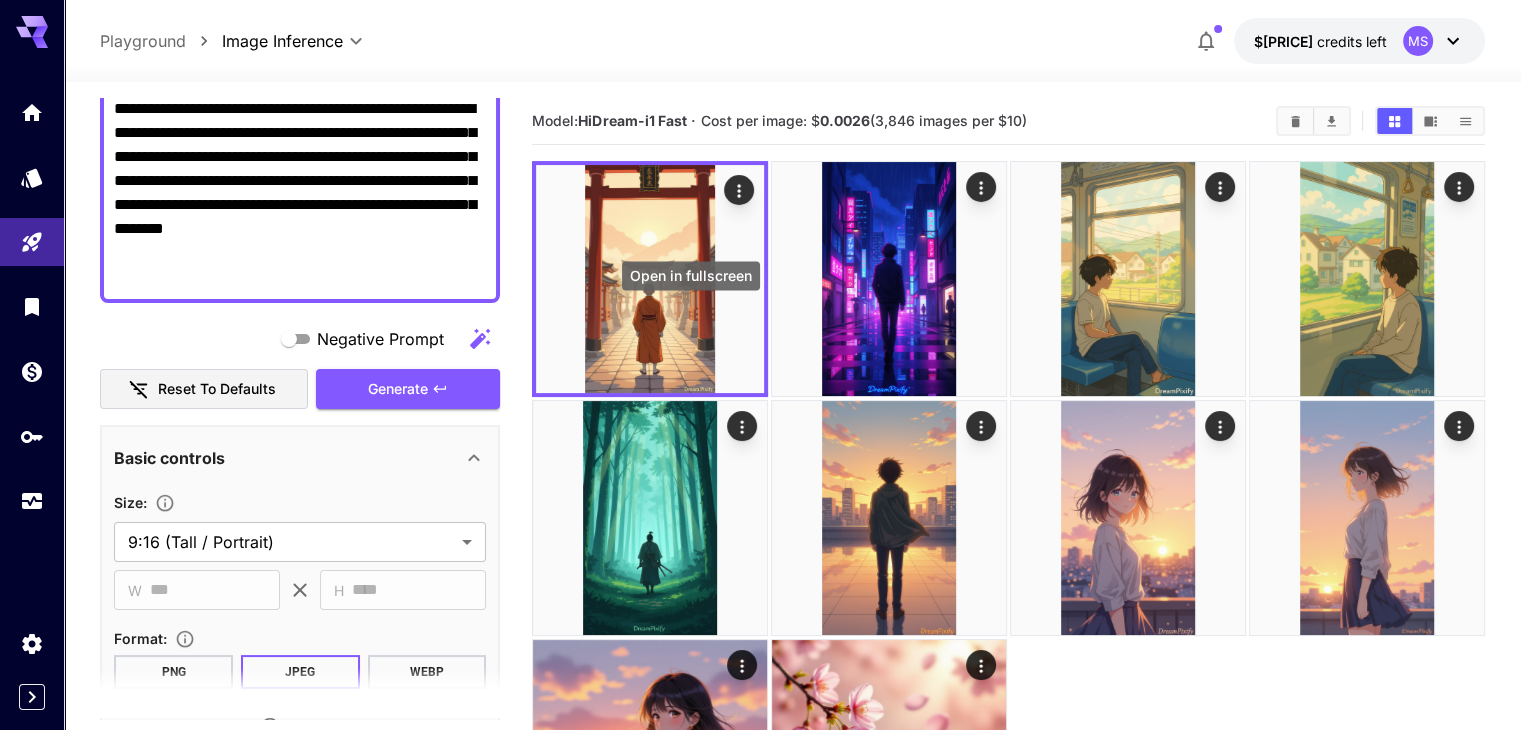 click 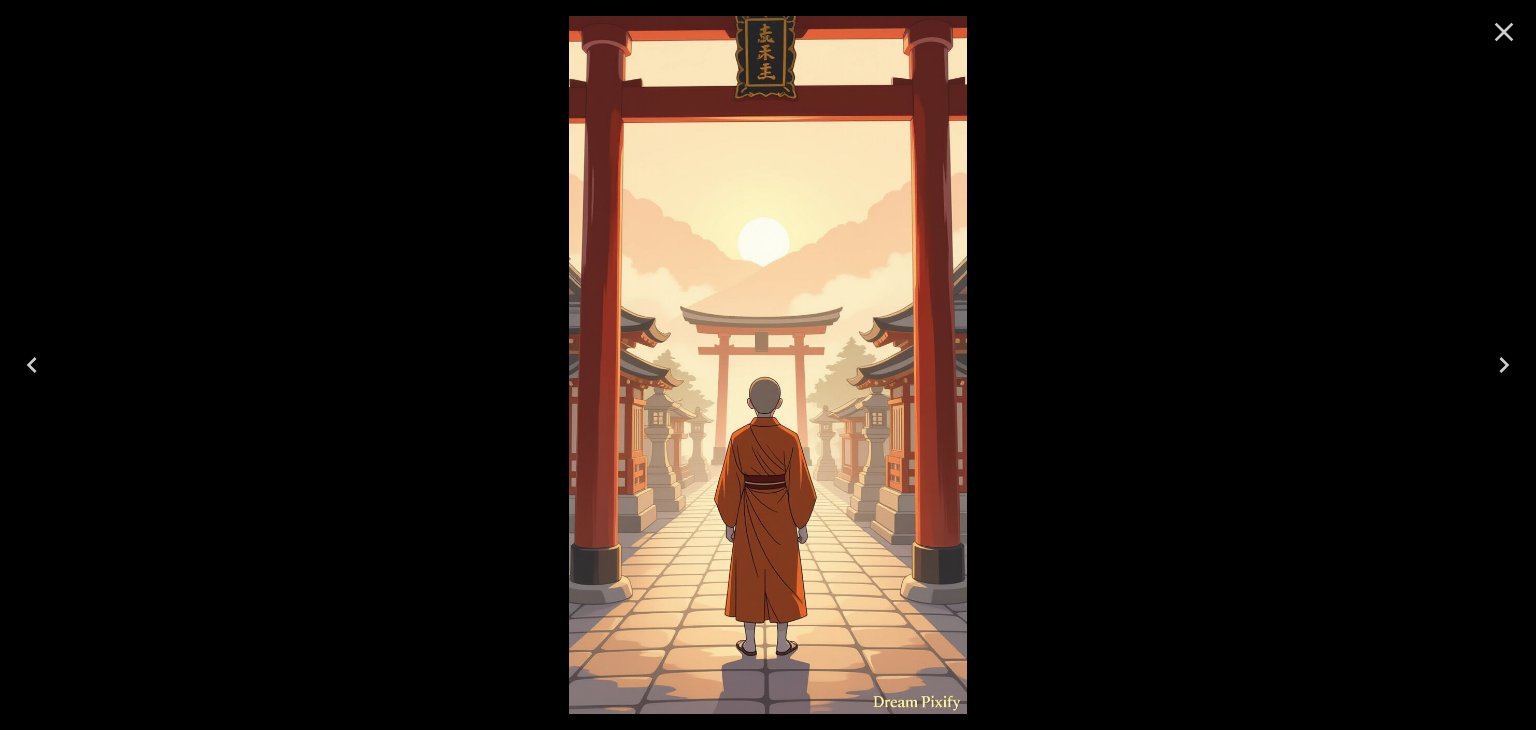 click 